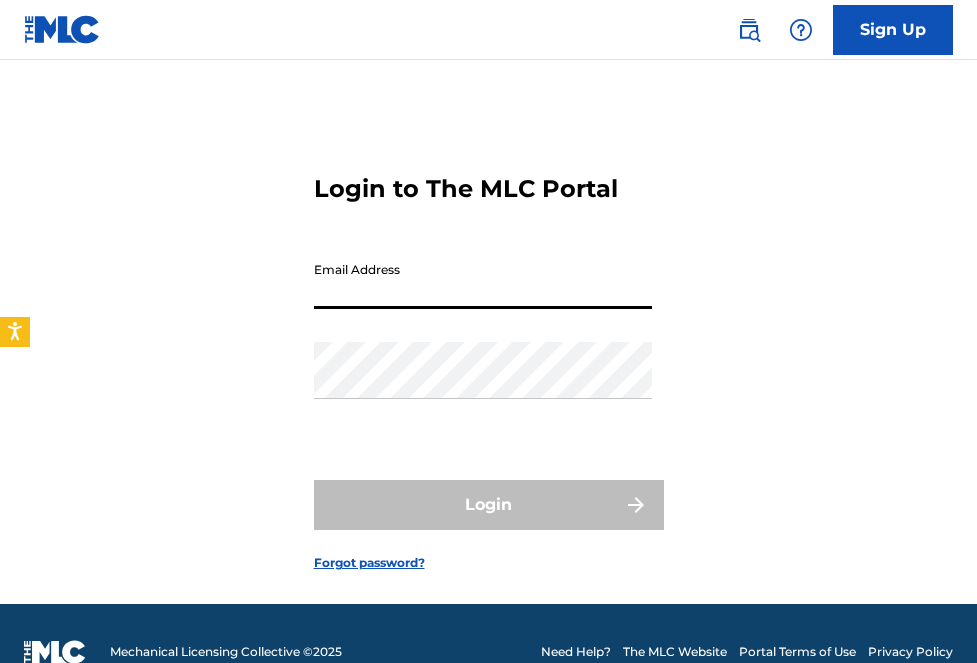 scroll, scrollTop: 0, scrollLeft: 0, axis: both 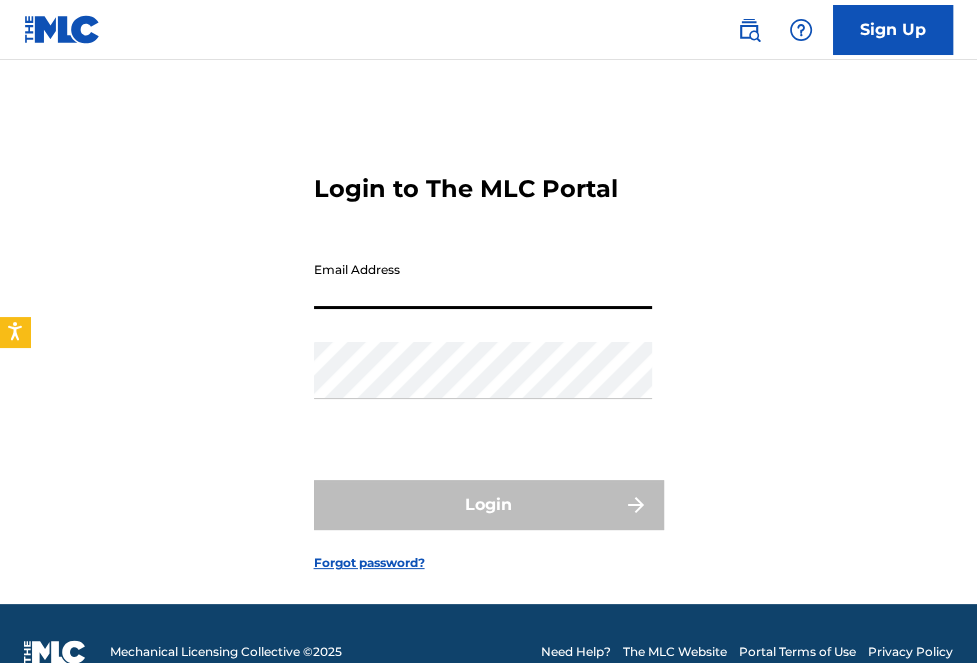 drag, startPoint x: 363, startPoint y: 323, endPoint x: 379, endPoint y: 299, distance: 28.84441 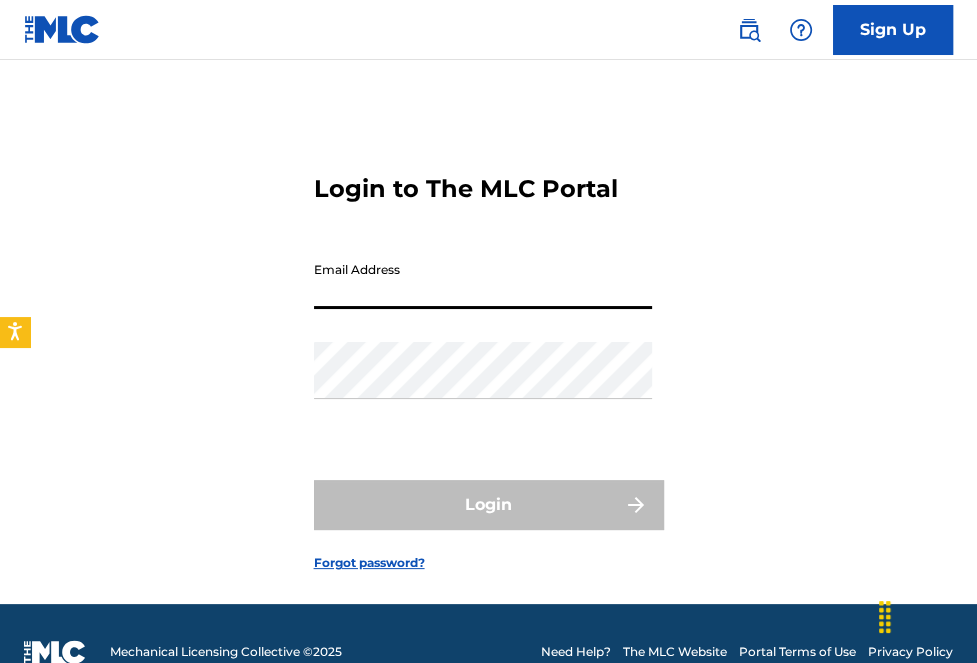click on "Email Address" at bounding box center (483, 280) 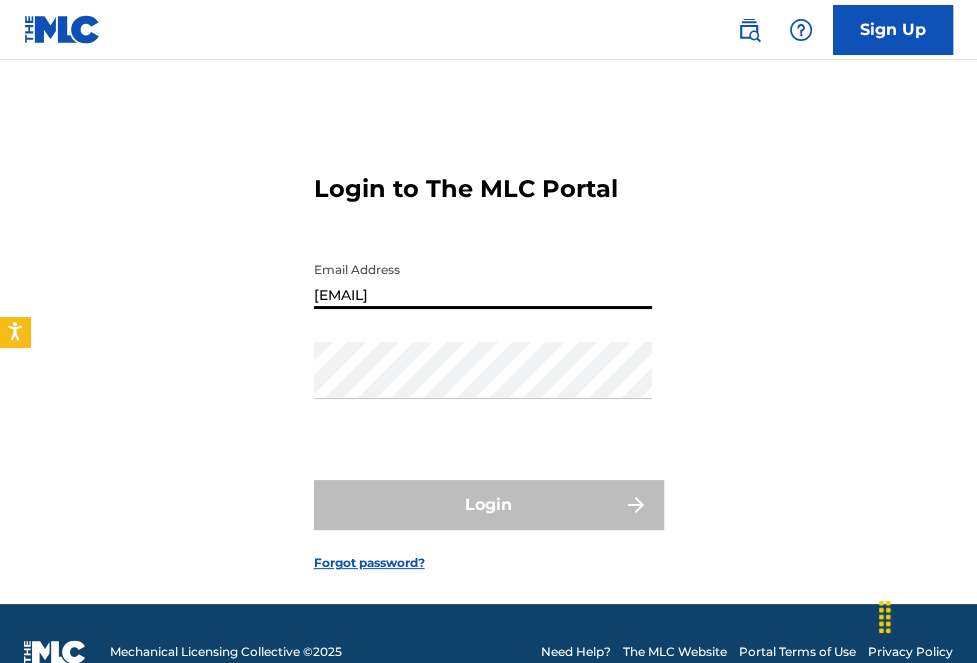 type on "[USERNAME]@example.com" 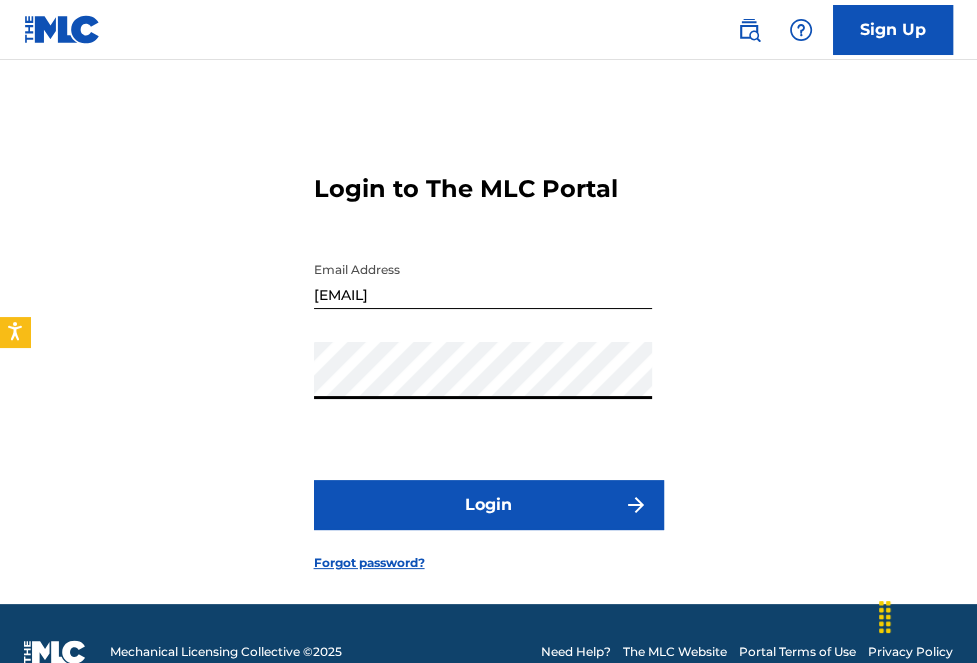 click on "Login" at bounding box center [489, 505] 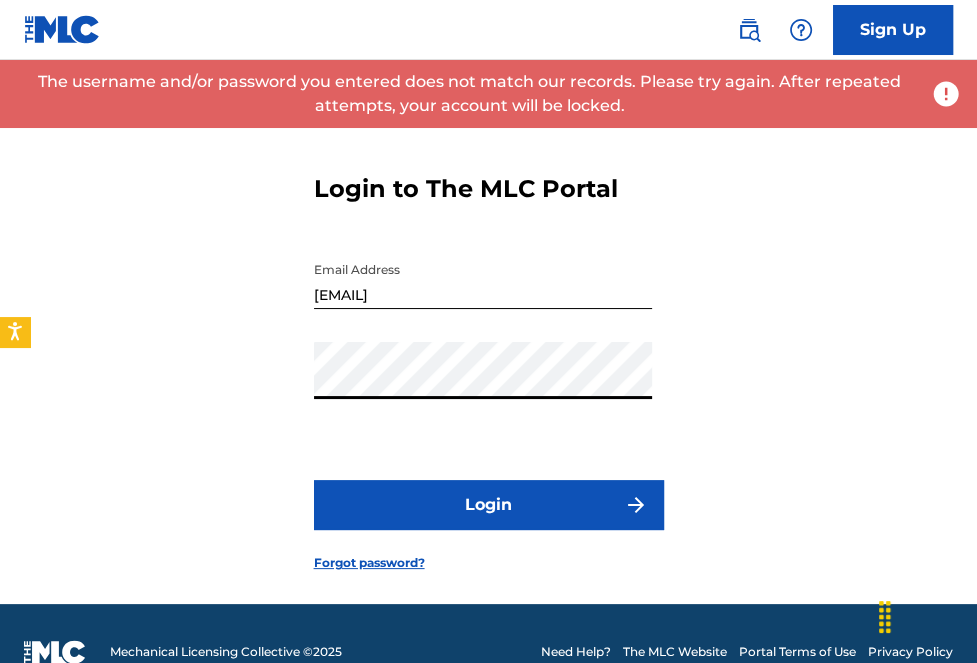 click on "Login" at bounding box center [489, 505] 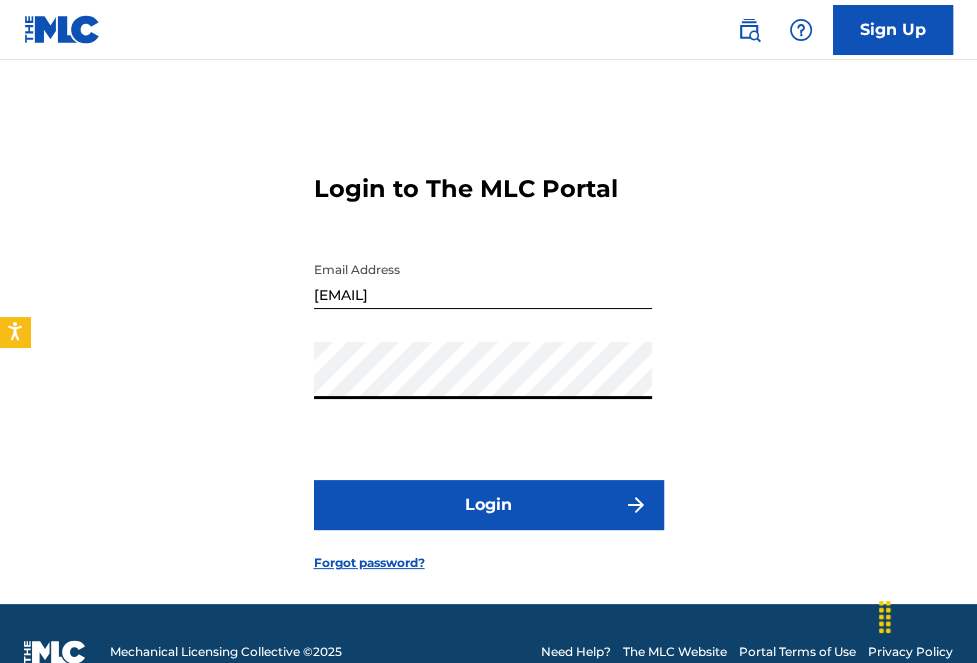 click on "Login to The MLC Portal Email Address synapsianmusic@gmail.com Password Login Forgot password?" at bounding box center (488, 357) 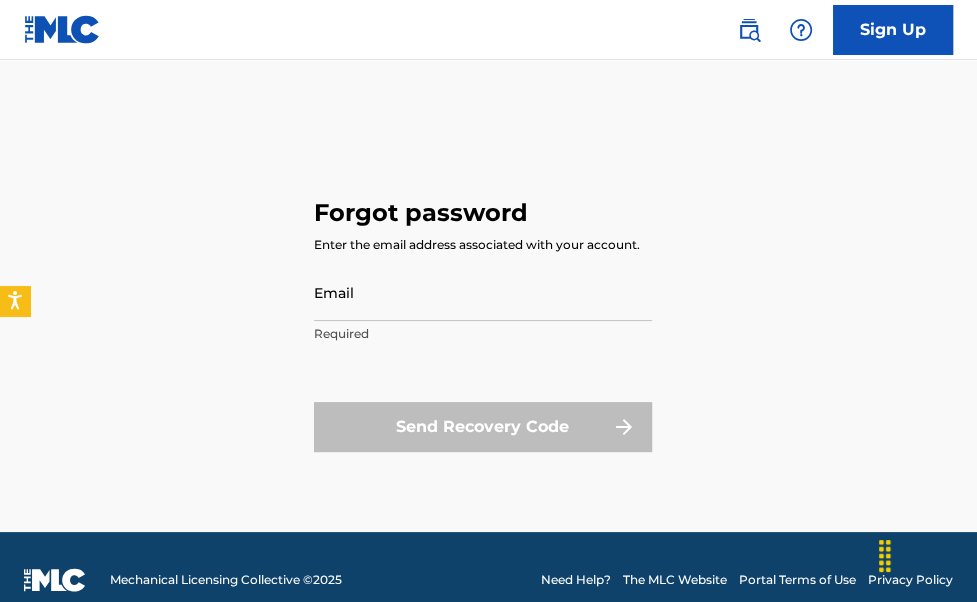 click on "Forgot password Enter the email address associated with your account. Email Required Send Recovery Code" at bounding box center [489, 321] 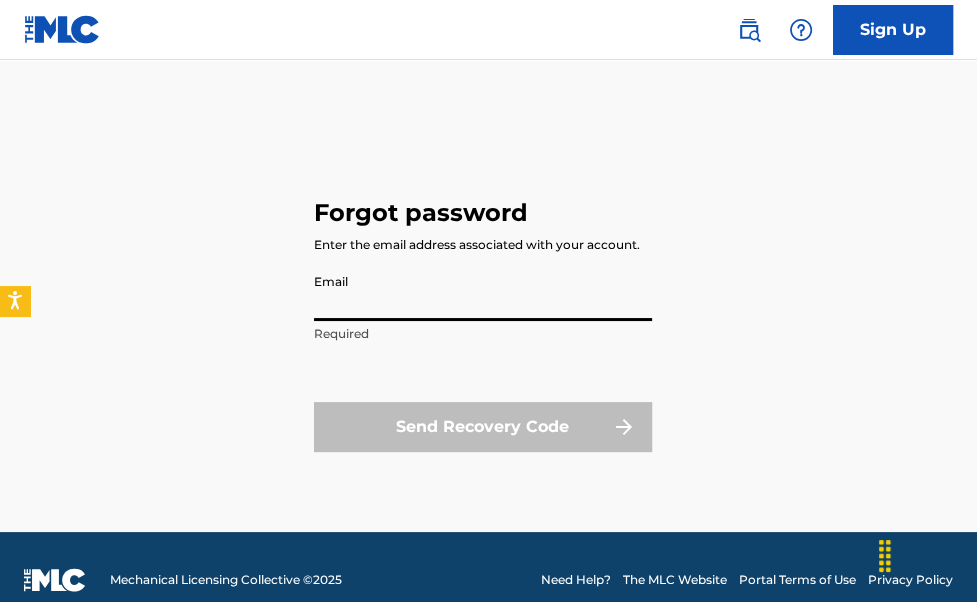 click on "Email" at bounding box center (483, 292) 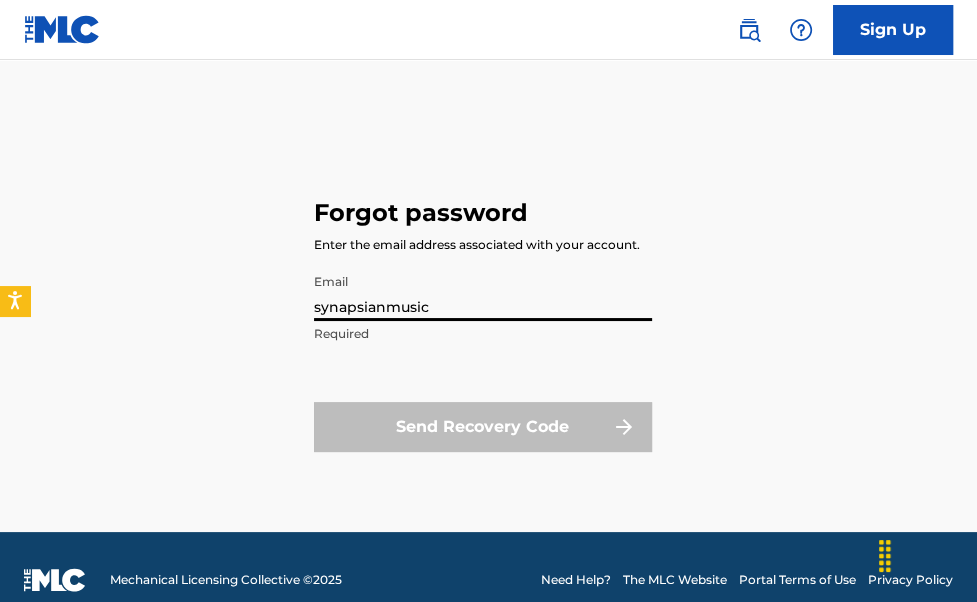 click on "synapsianmusic" at bounding box center [483, 292] 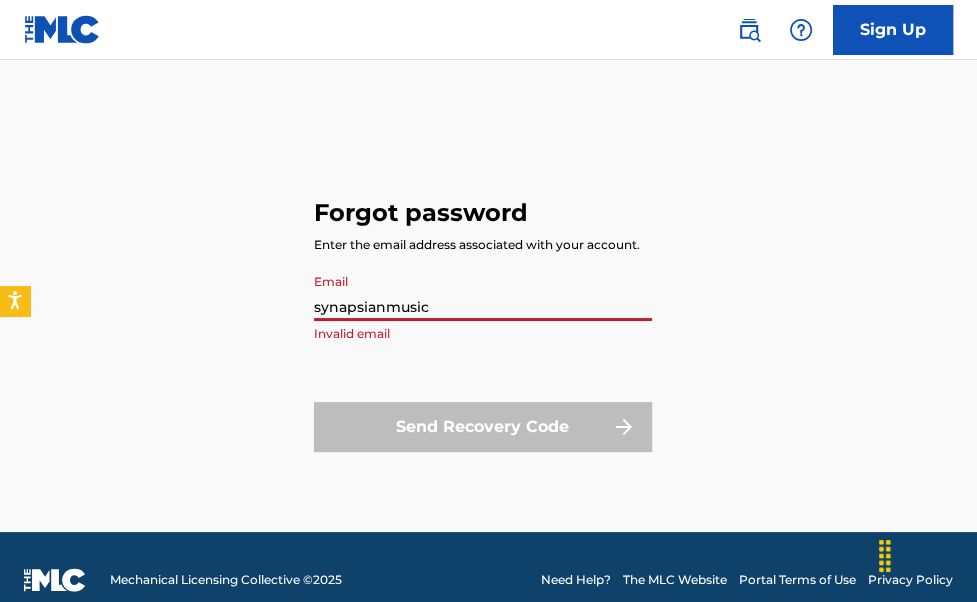 type on "[USERNAME]@example.com" 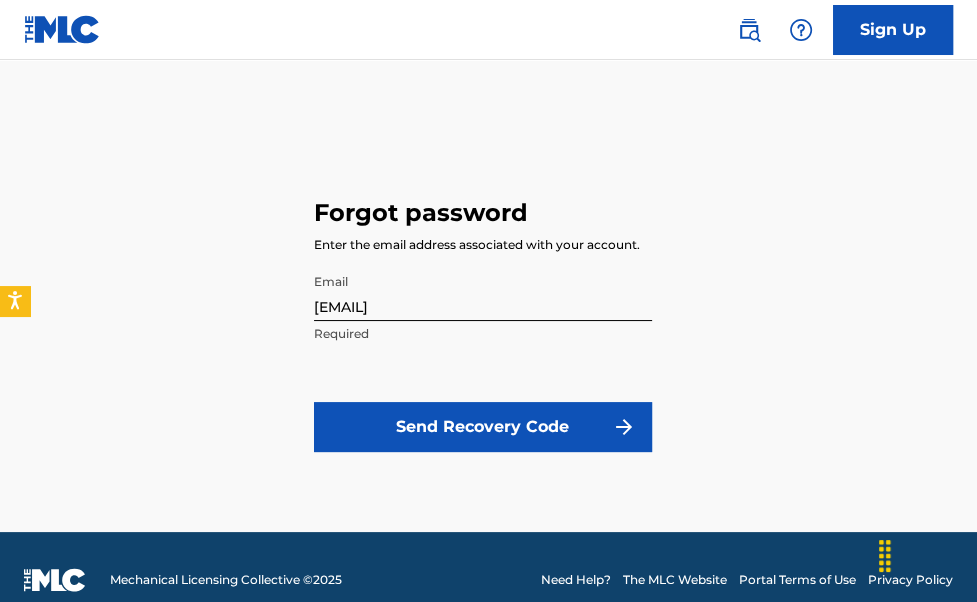 click on "Send Recovery Code" at bounding box center [483, 427] 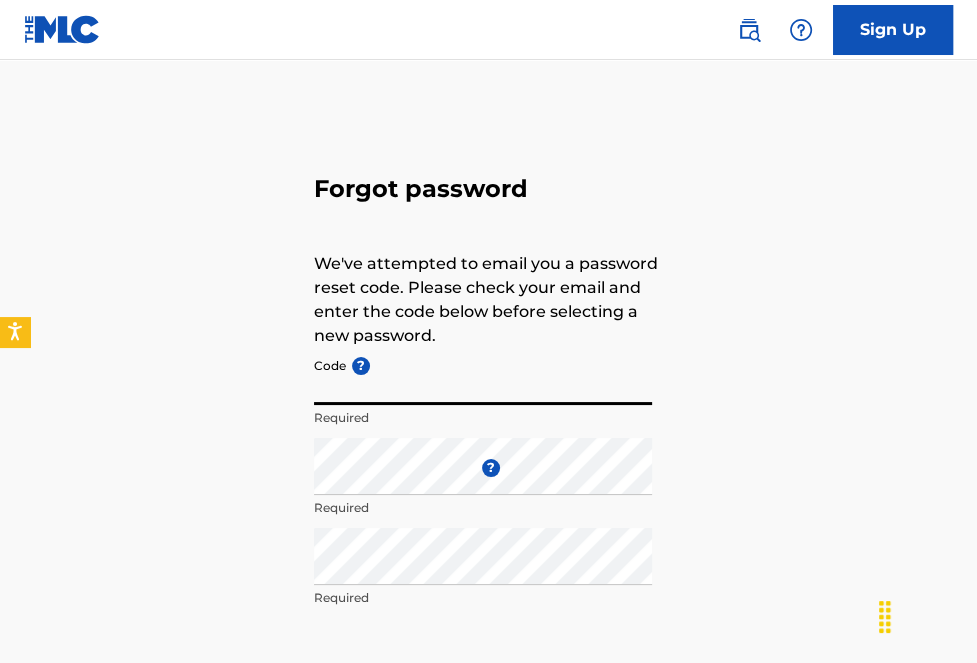 click on "Code ?" at bounding box center [483, 376] 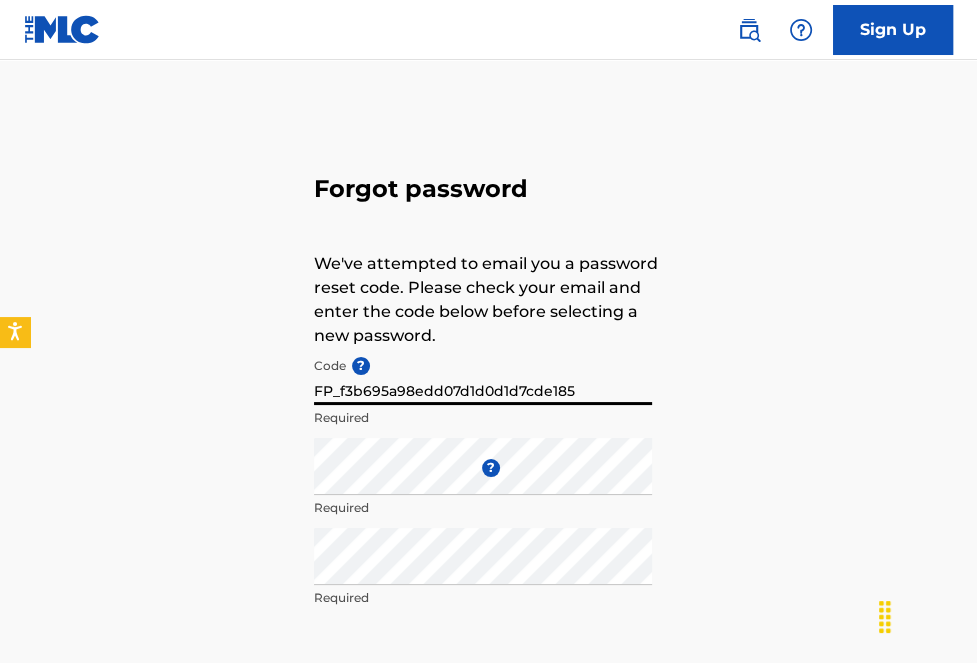 type on "FP_f3b695a98edd07d1d0d1d7cde185" 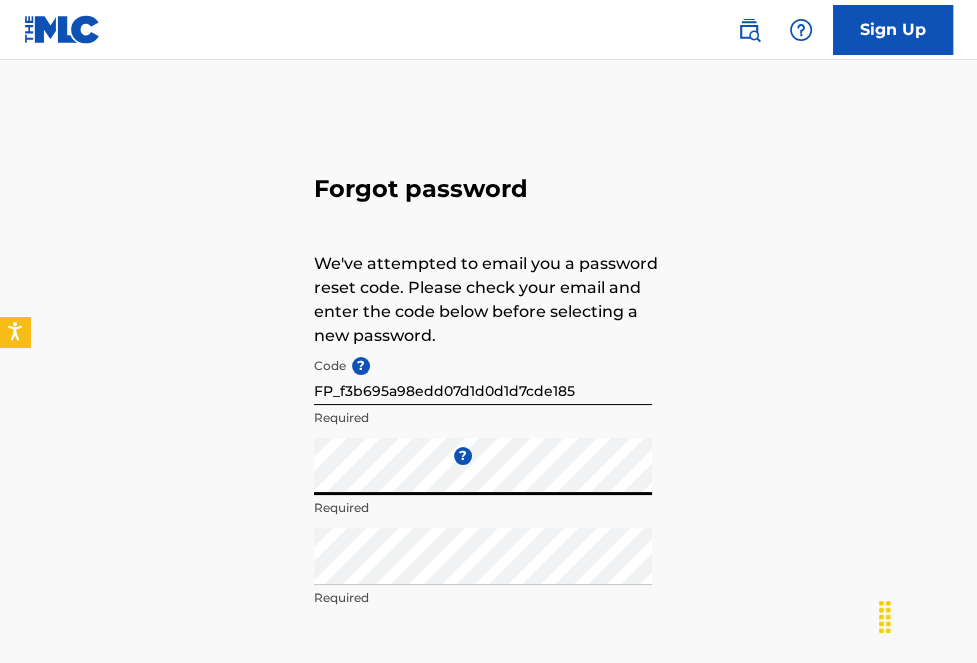click on "Forgot password We've attempted to email you a password reset code. Please check your email and enter the code below before selecting a new password. Code ? FP_f3b695a98edd07d1d0d1d7cde185 Required Enter a new password ? Required Repeat the password Required Confirm Password Reset" at bounding box center (488, 441) 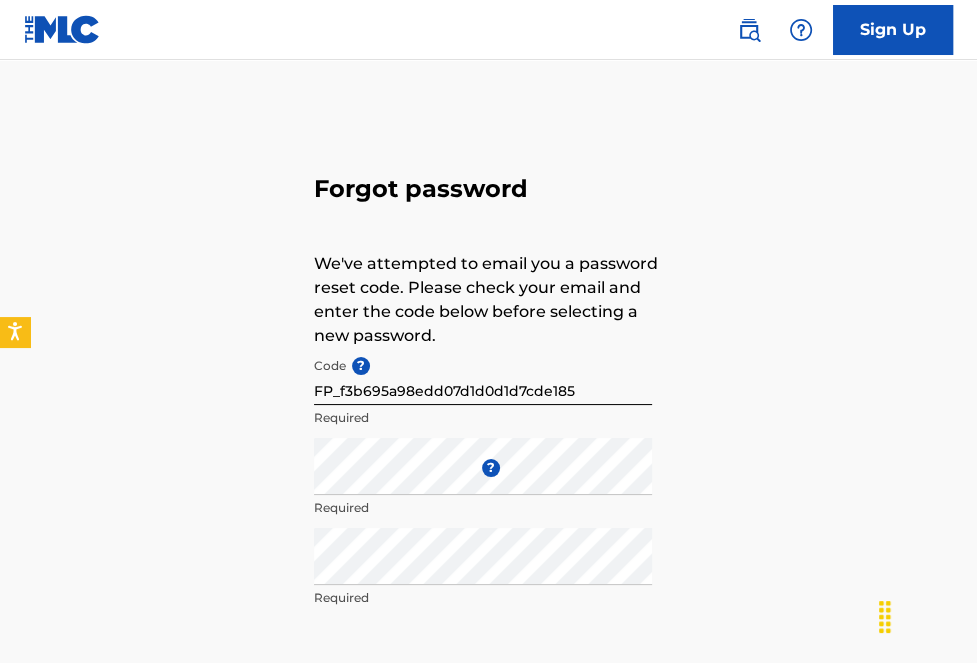 click on "Forgot password We've attempted to email you a password reset code. Please check your email and enter the code below before selecting a new password. Code ? FP_f3b695a98edd07d1d0d1d7cde185 Required Enter a new password ? Required Repeat the password Required Confirm Password Reset" at bounding box center [488, 441] 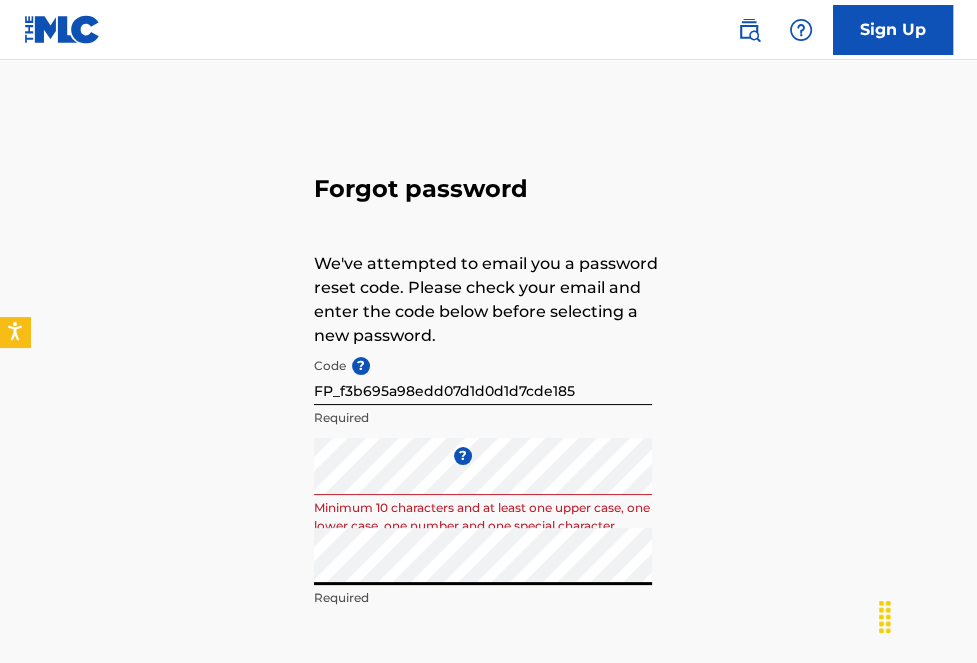 scroll, scrollTop: 100, scrollLeft: 0, axis: vertical 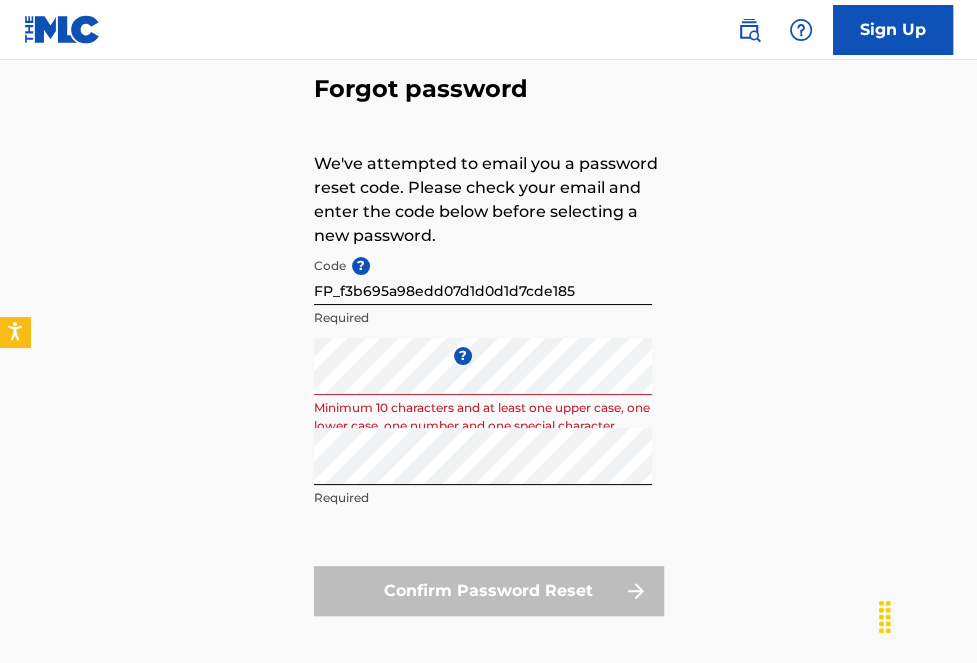 click on "Forgot password We've attempted to email you a password reset code. Please check your email and enter the code below before selecting a new password. Code ? FP_f3b695a98edd07d1d0d1d7cde185 Required Enter a new password ? Minimum 10 characters and at least one upper case, one lower case, one number and one special character Repeat the password Required Confirm Password Reset" at bounding box center (488, 341) 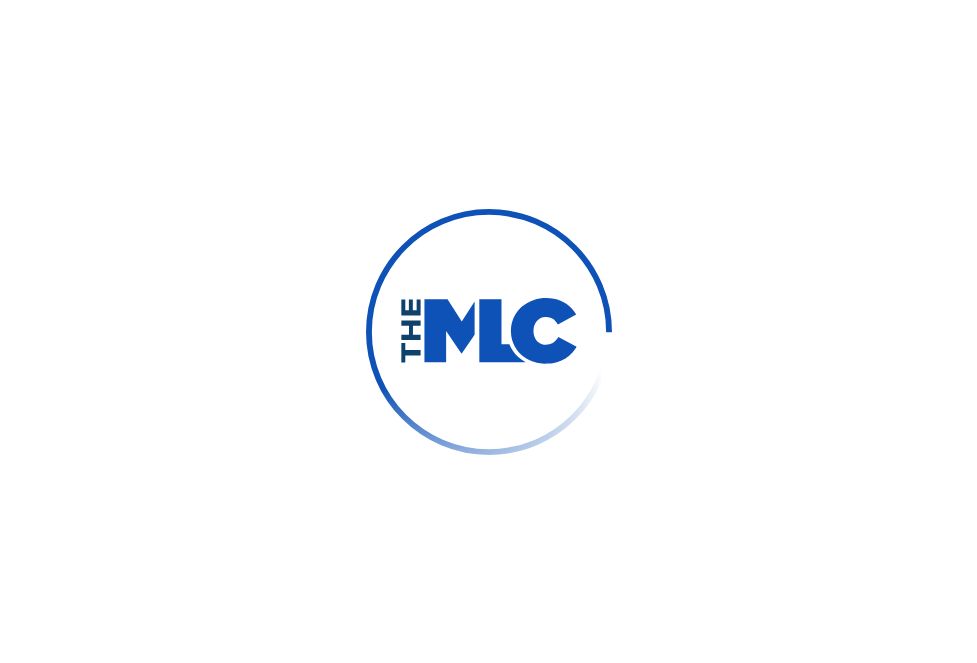 scroll, scrollTop: 0, scrollLeft: 0, axis: both 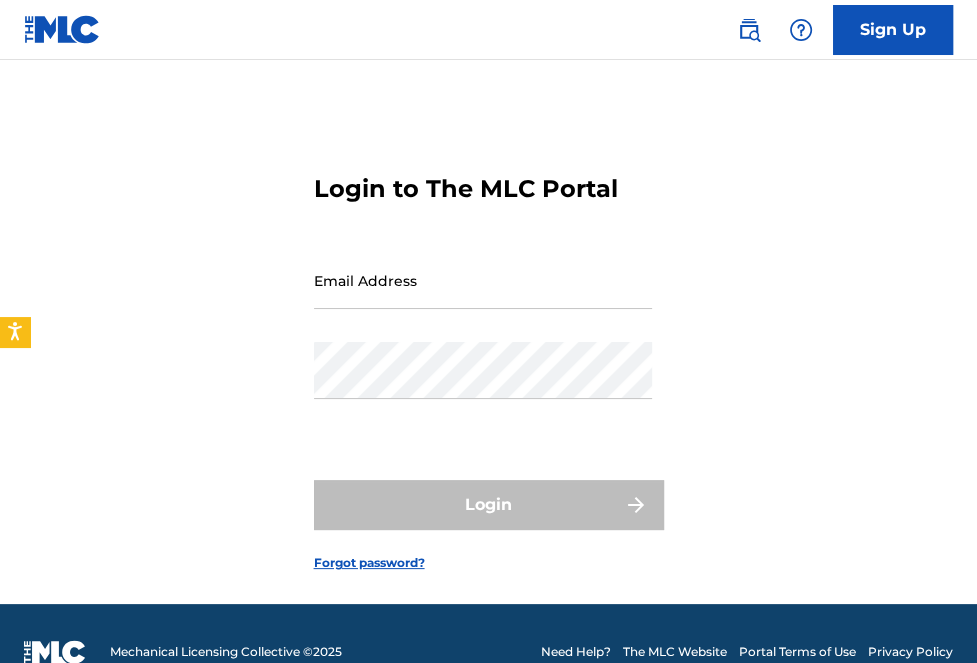 click on "Email Address" at bounding box center [483, 280] 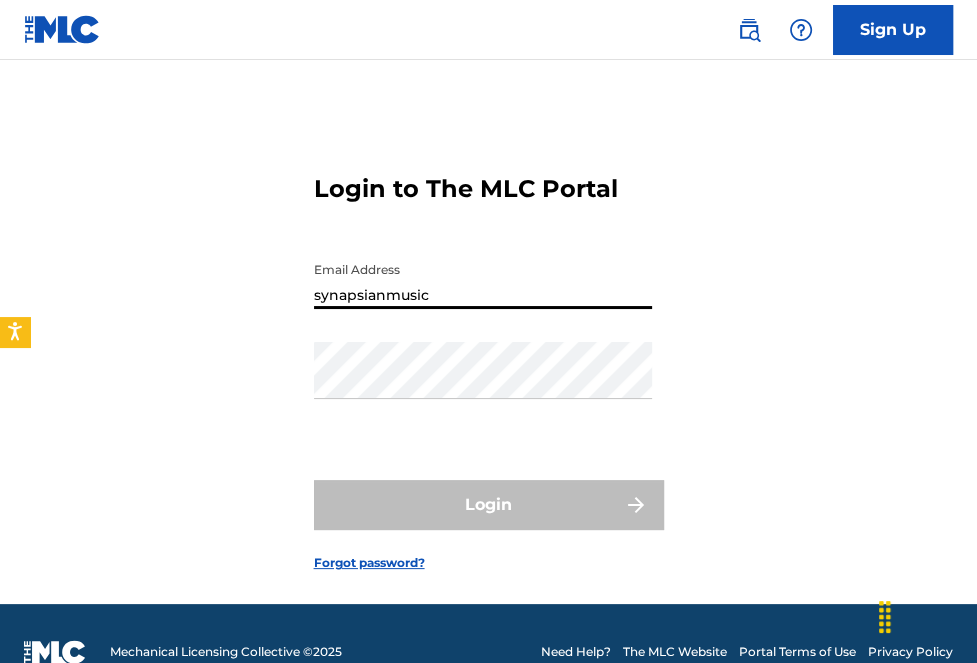 click on "synapsianmusic" at bounding box center (483, 280) 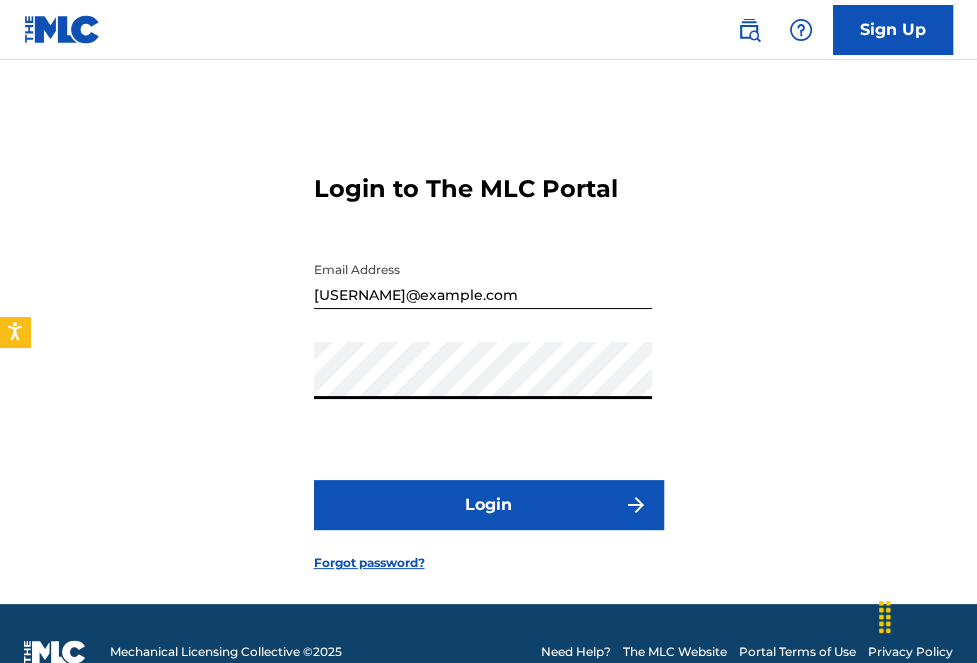 click on "Login" at bounding box center [489, 505] 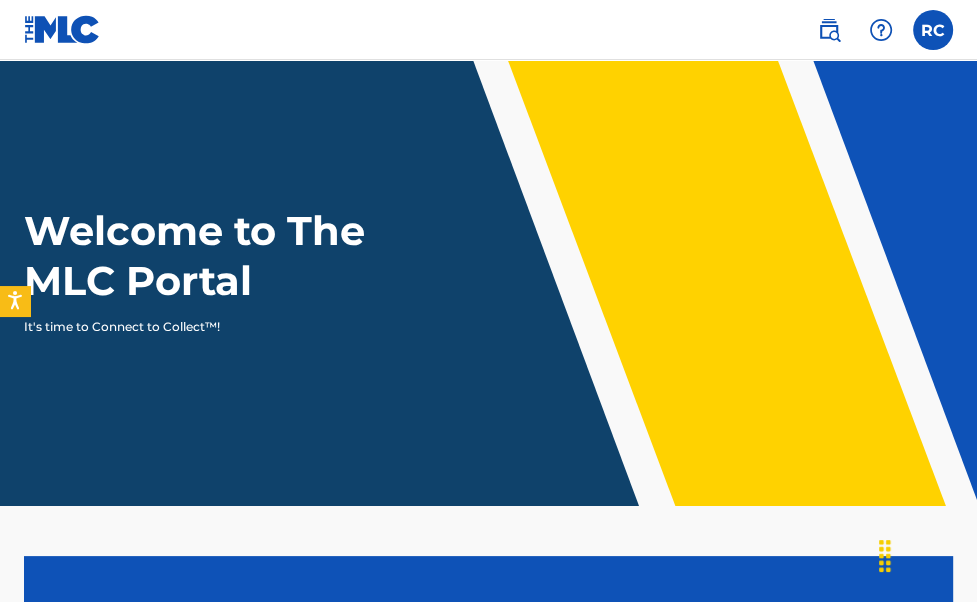 scroll, scrollTop: 400, scrollLeft: 0, axis: vertical 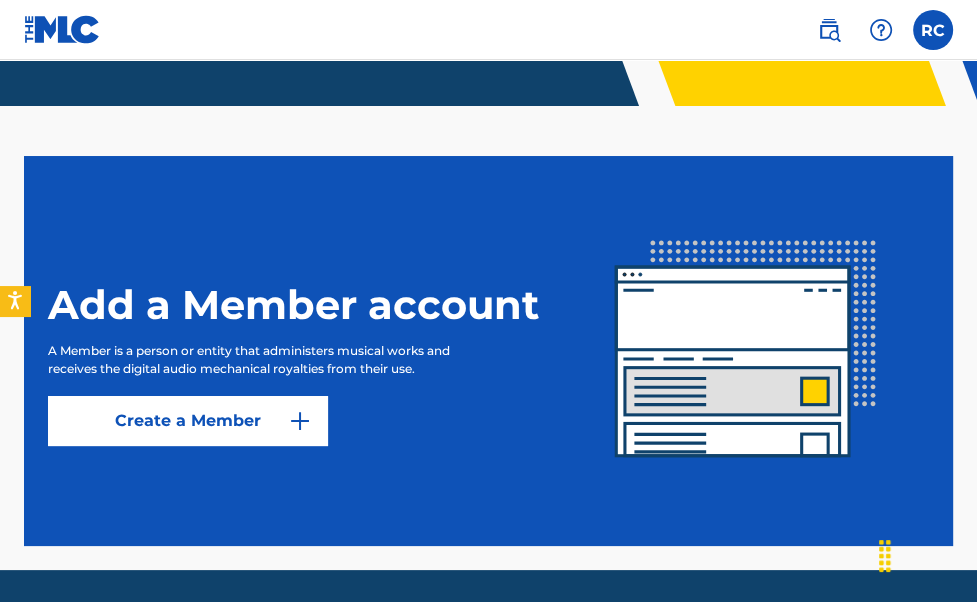 click on "Create a Member" at bounding box center [188, 421] 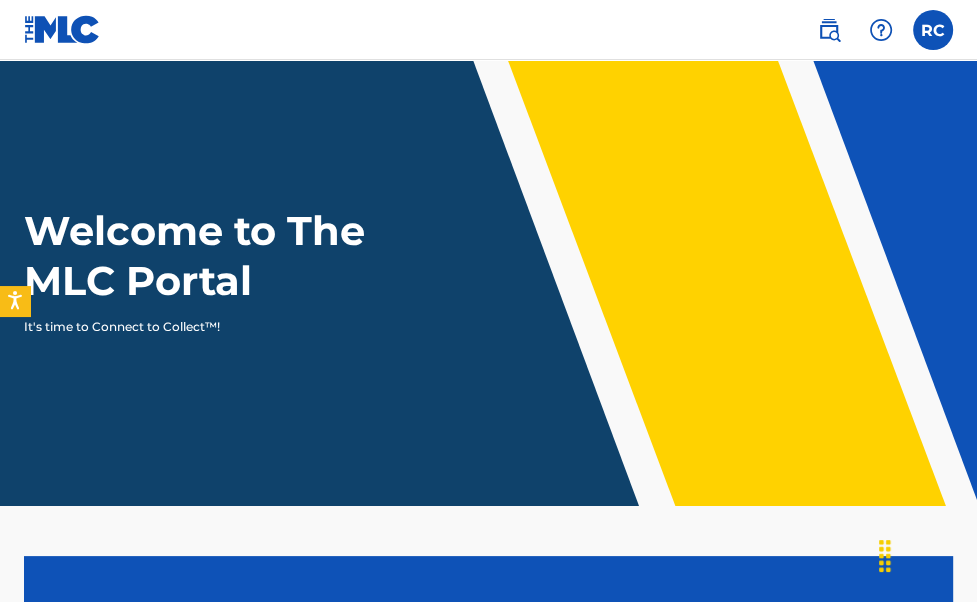 scroll, scrollTop: 0, scrollLeft: 0, axis: both 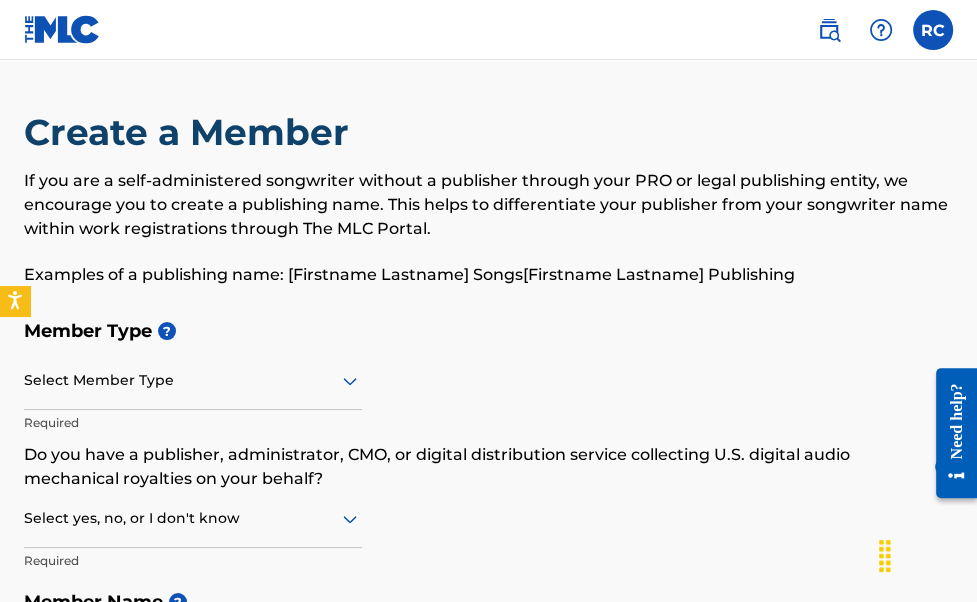 click on "Select Member Type" at bounding box center (193, 381) 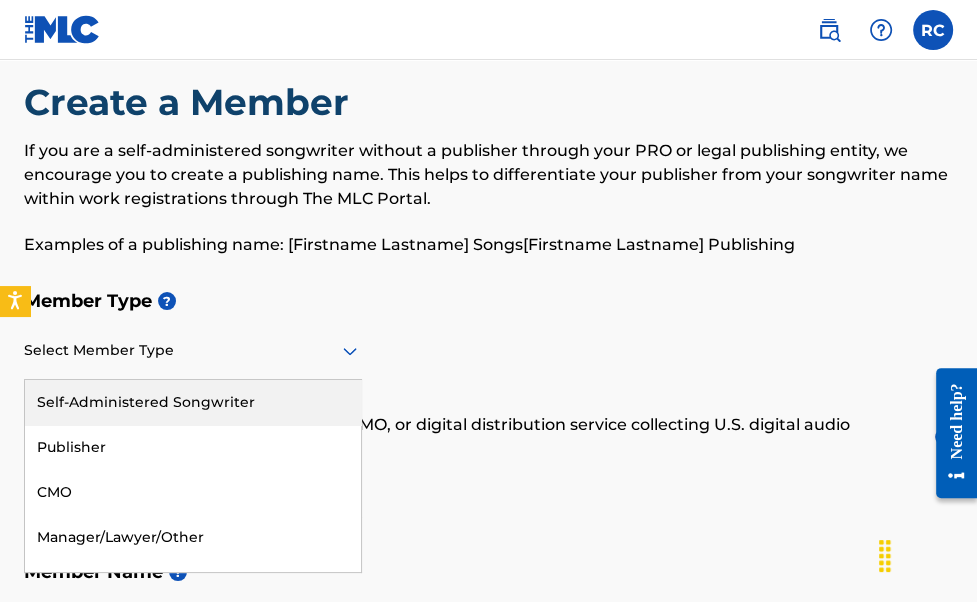 scroll, scrollTop: 32, scrollLeft: 0, axis: vertical 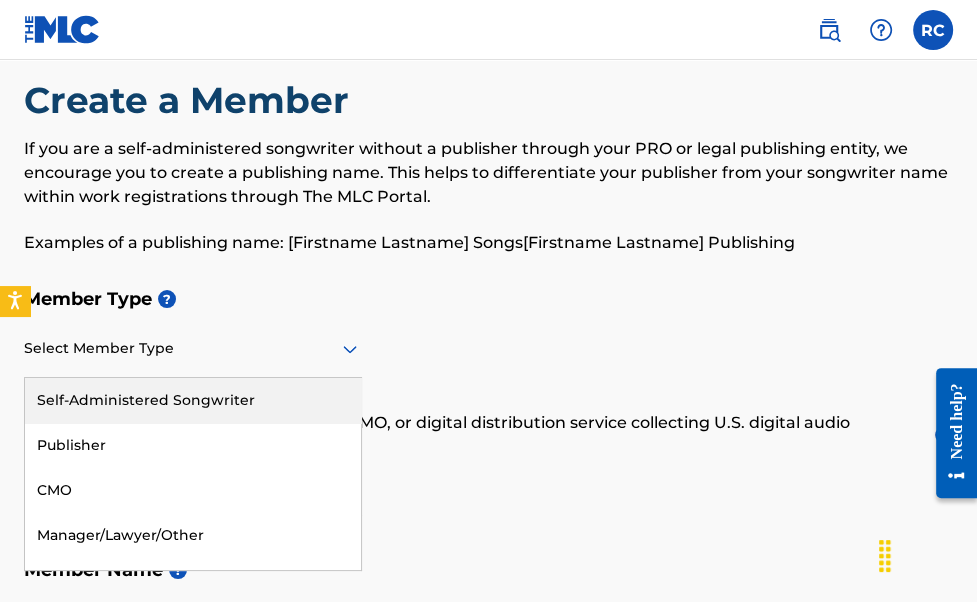 click on "Self-Administered Songwriter" at bounding box center [193, 400] 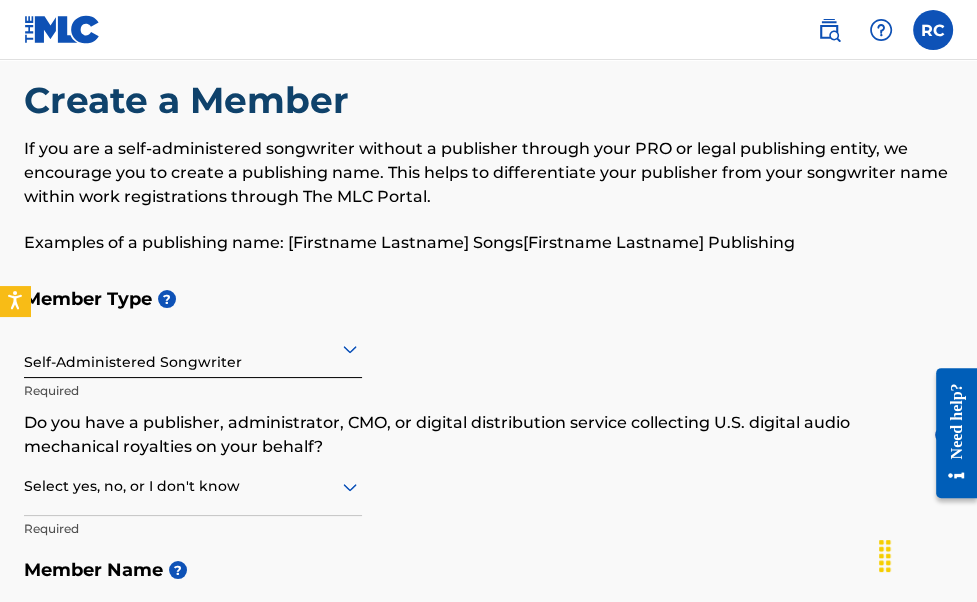 scroll, scrollTop: 332, scrollLeft: 0, axis: vertical 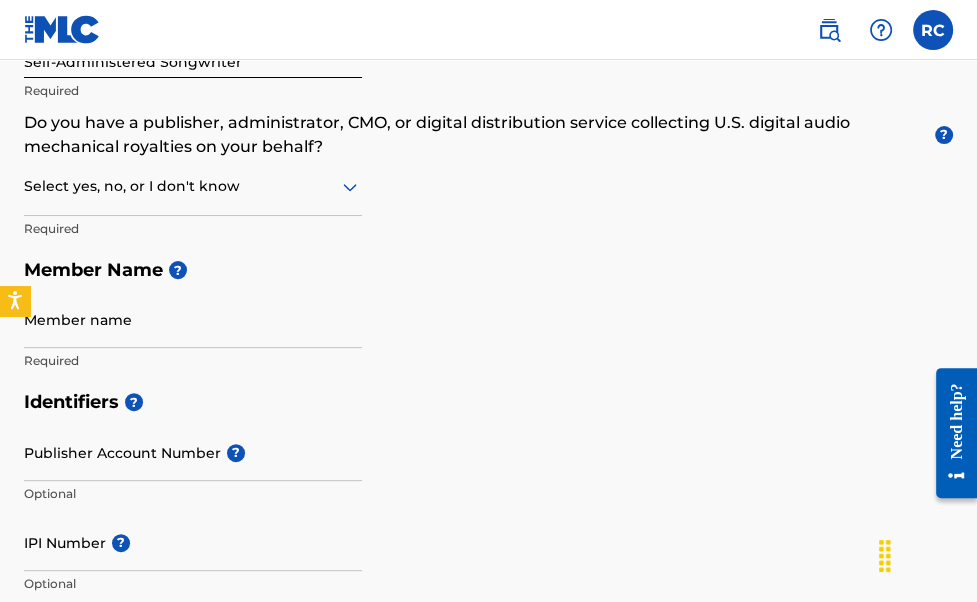 click on "Member name" at bounding box center [193, 319] 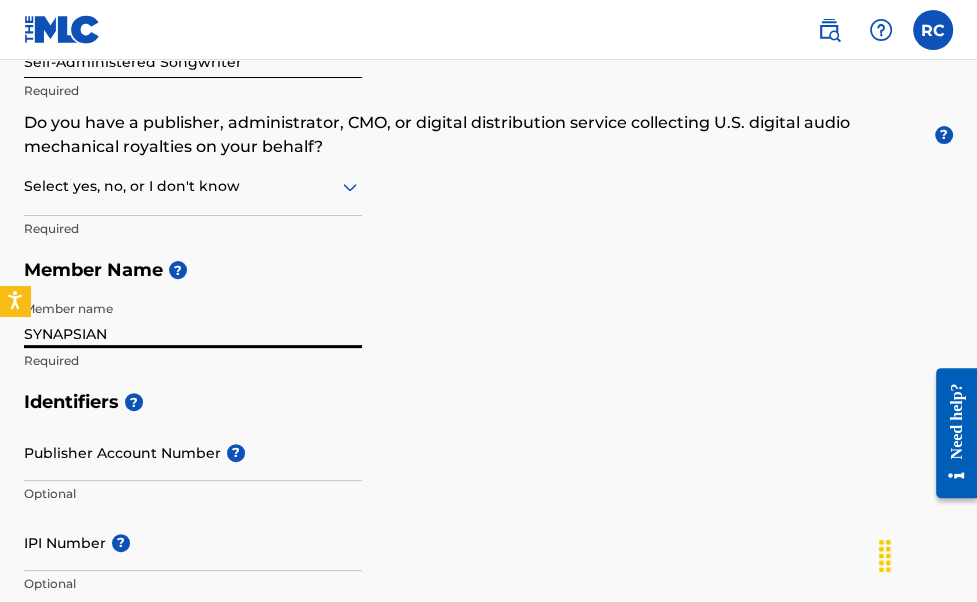 scroll, scrollTop: 432, scrollLeft: 0, axis: vertical 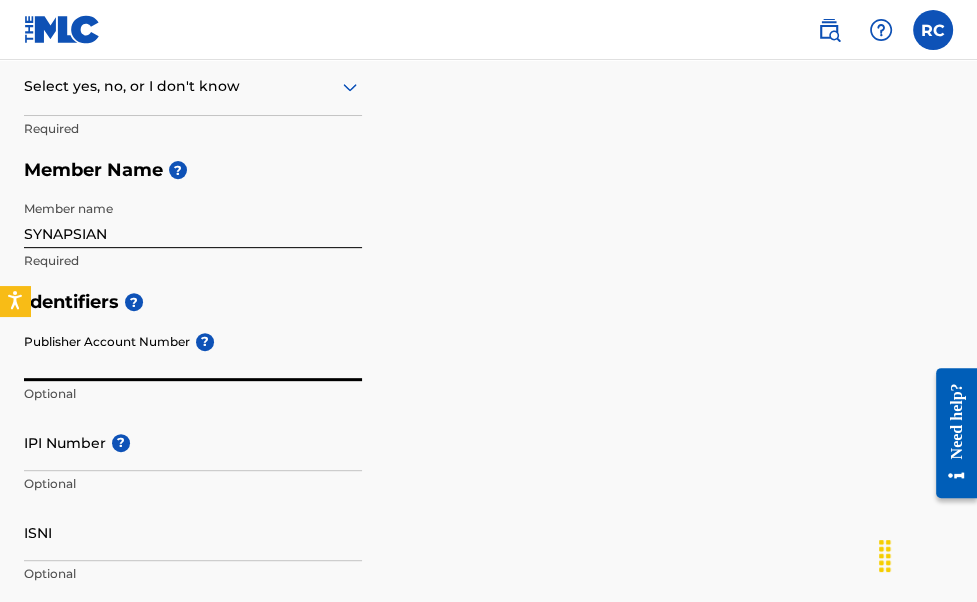 click on "Publisher Account Number ?" at bounding box center (193, 352) 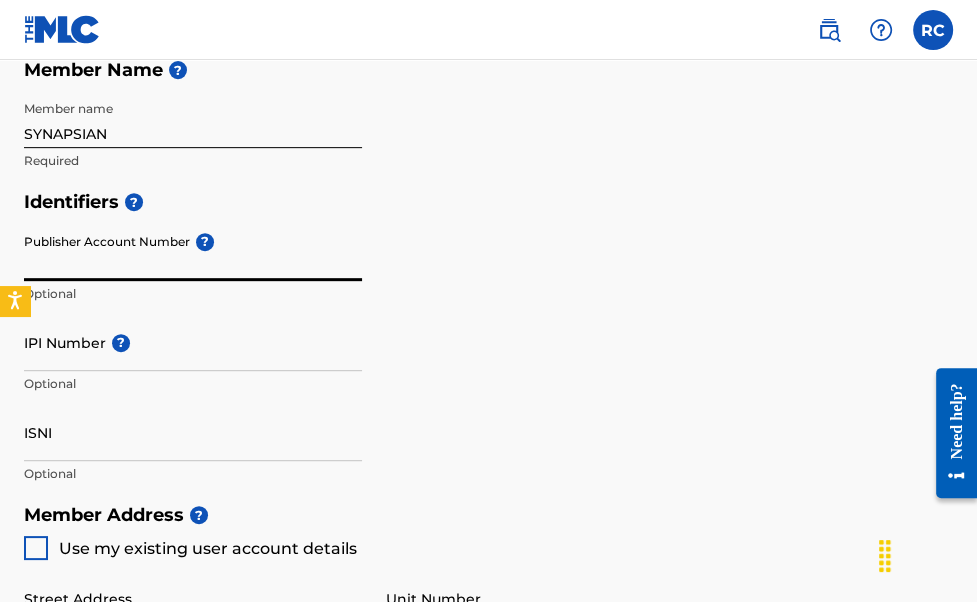 click on "IPI Number ?" at bounding box center [193, 342] 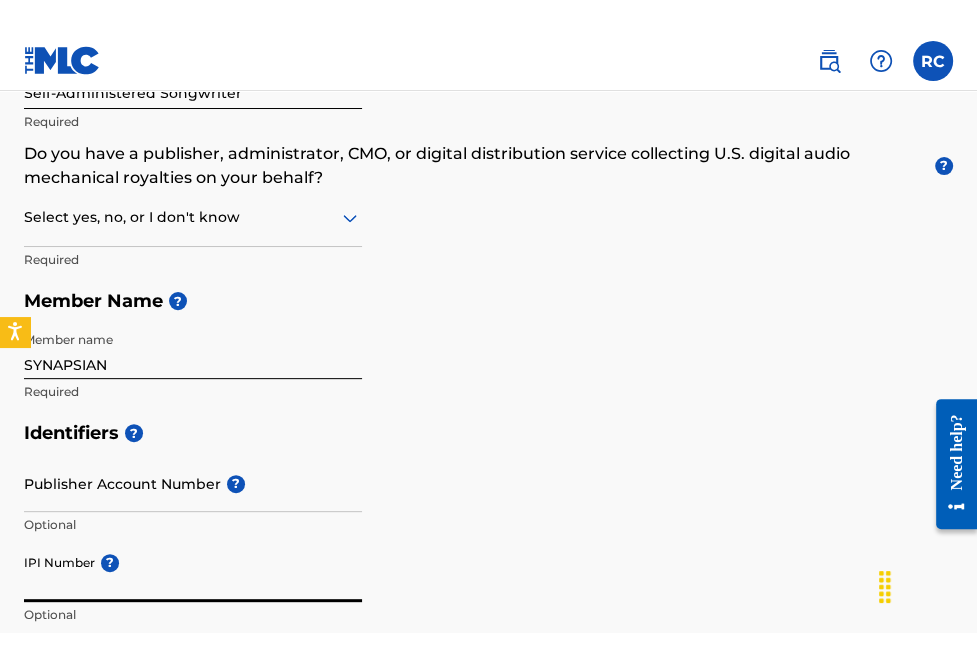 scroll, scrollTop: 232, scrollLeft: 0, axis: vertical 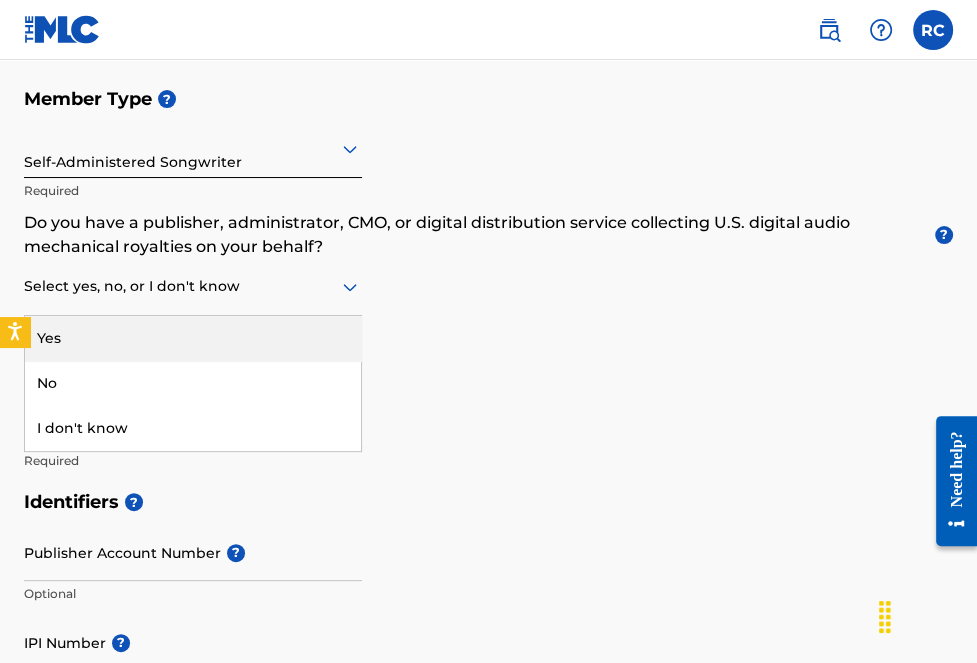 click at bounding box center [193, 286] 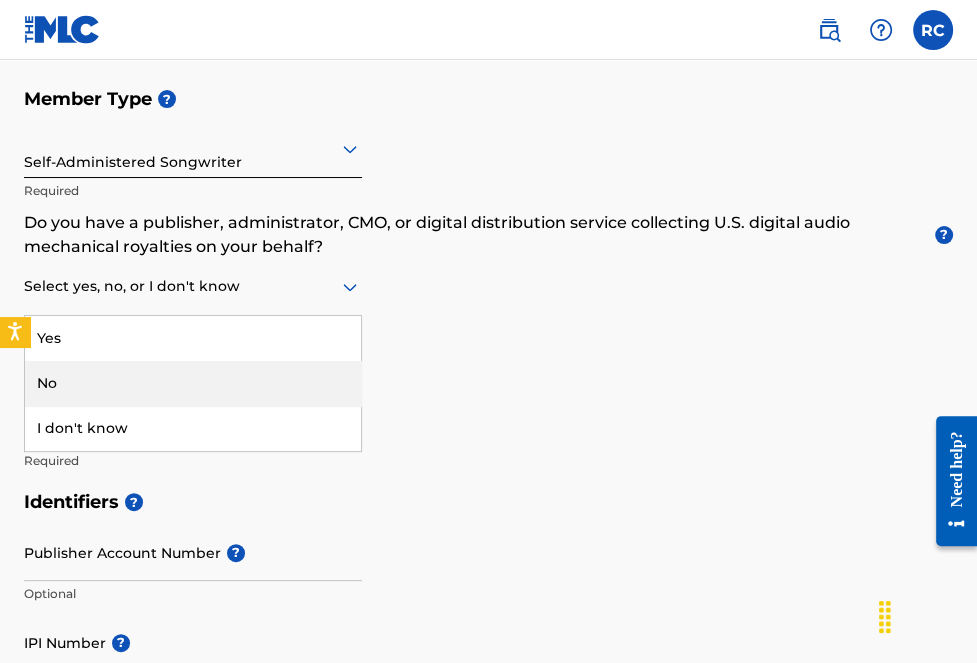 click on "No" at bounding box center [193, 383] 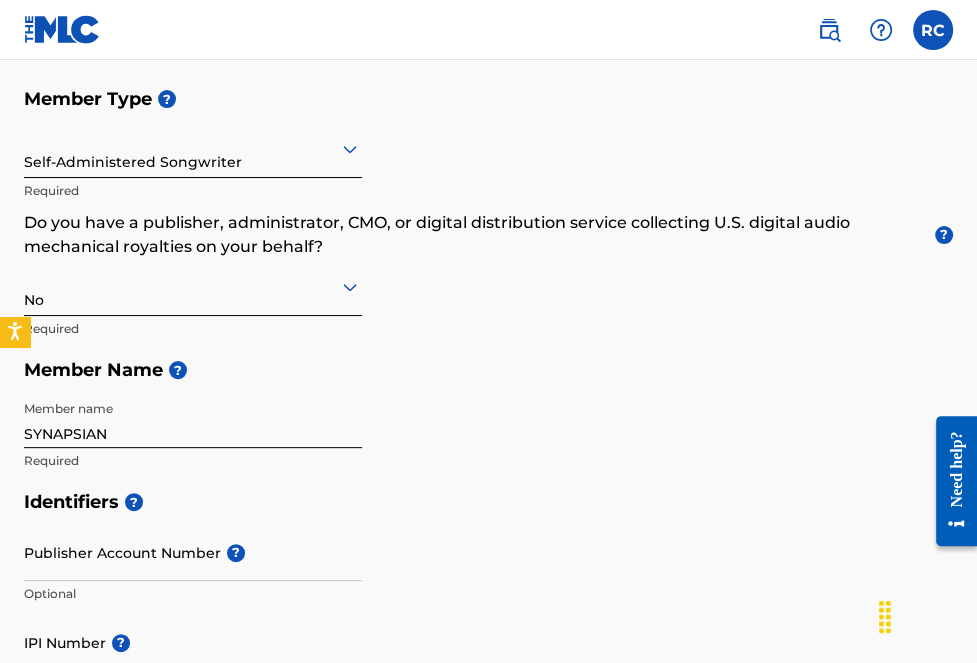 click at bounding box center [193, 286] 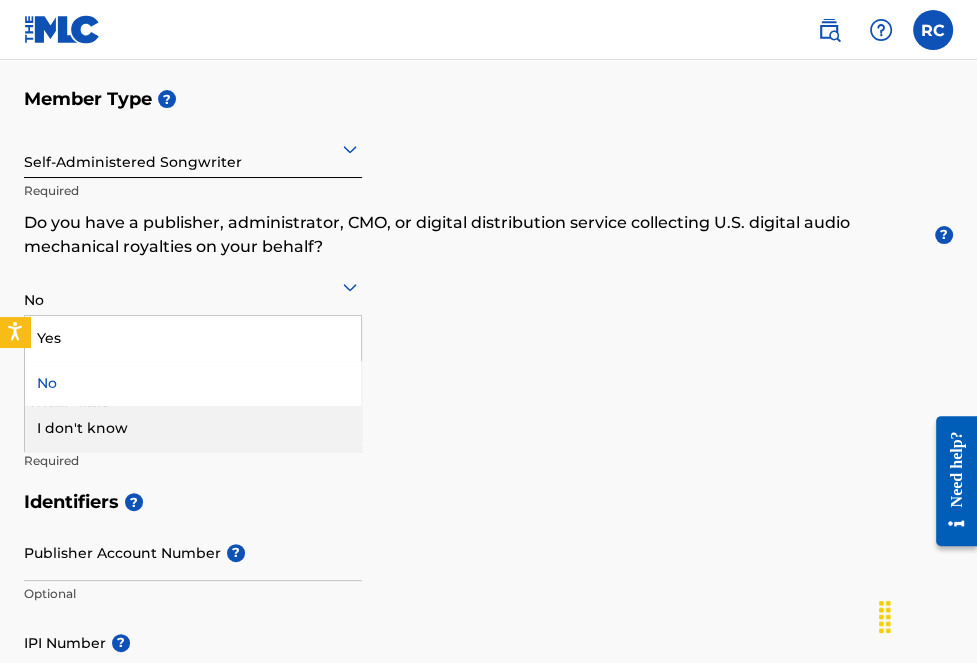 click on "I don't know" at bounding box center (193, 428) 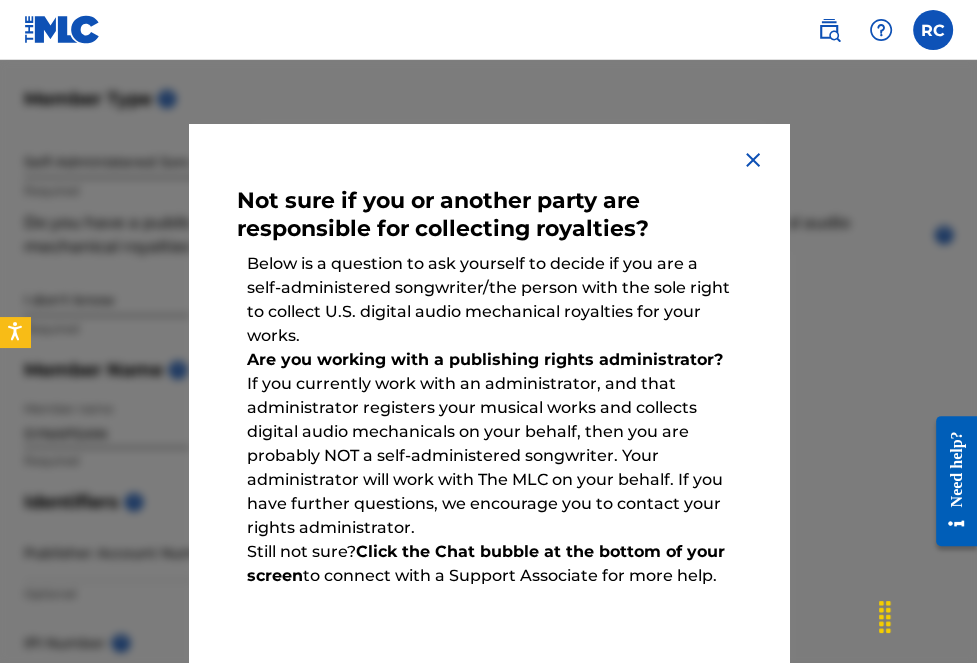 click at bounding box center (753, 160) 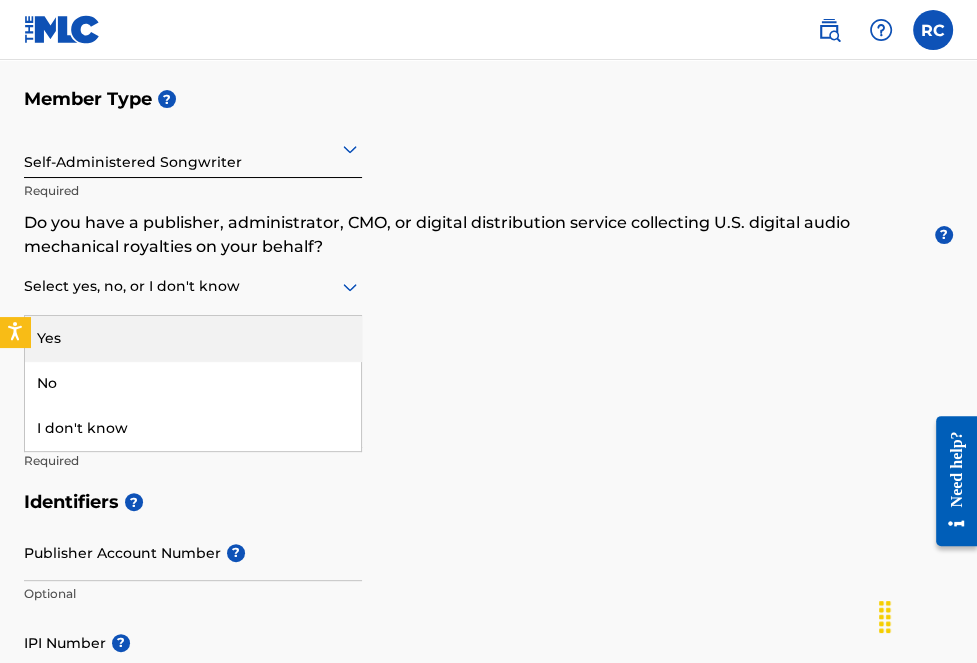 click at bounding box center [193, 286] 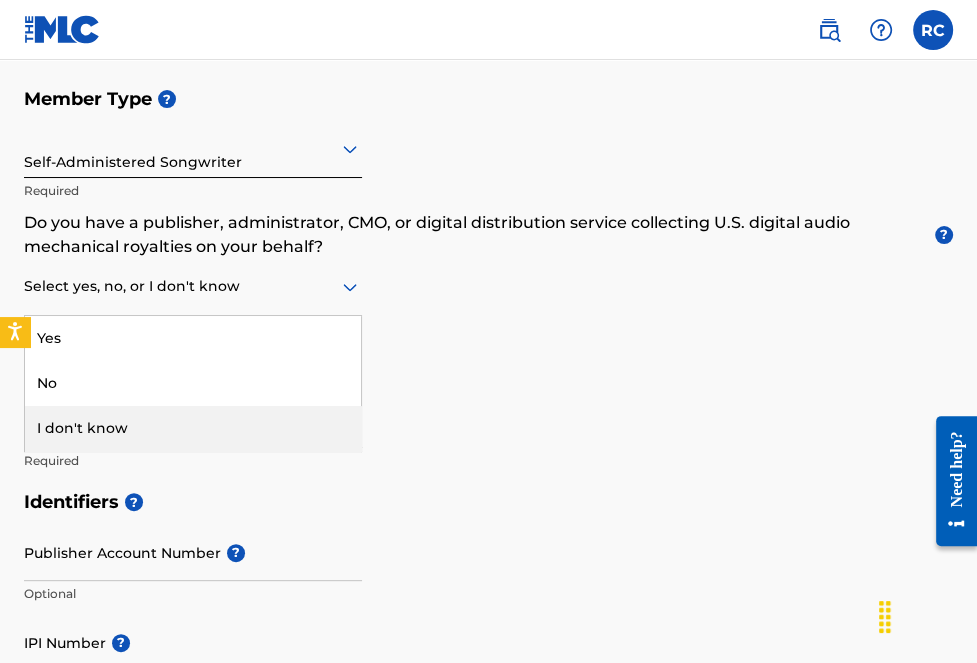 click on "I don't know" at bounding box center [193, 428] 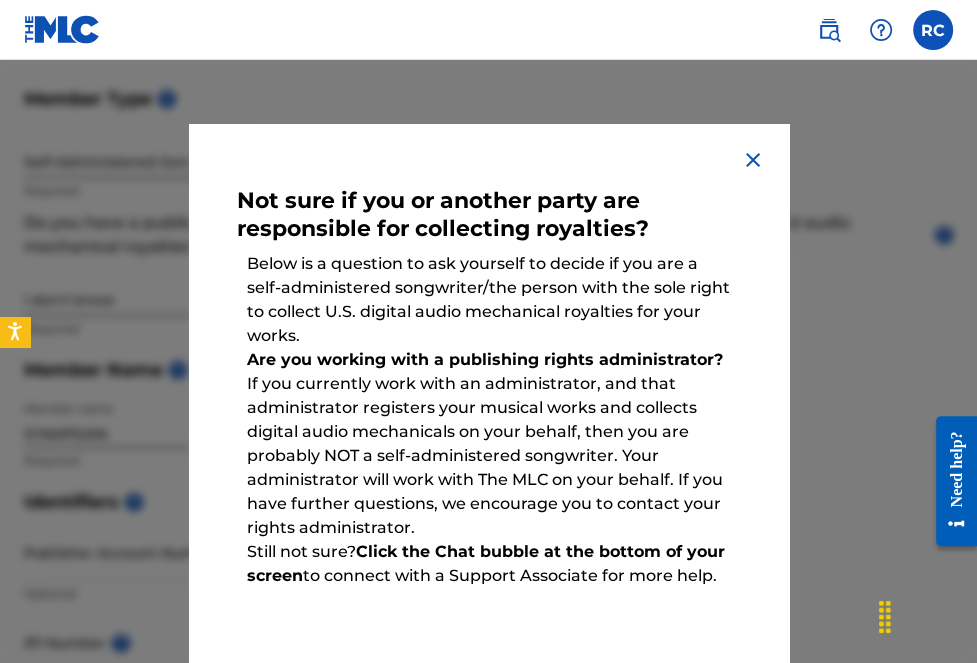 scroll, scrollTop: 112, scrollLeft: 0, axis: vertical 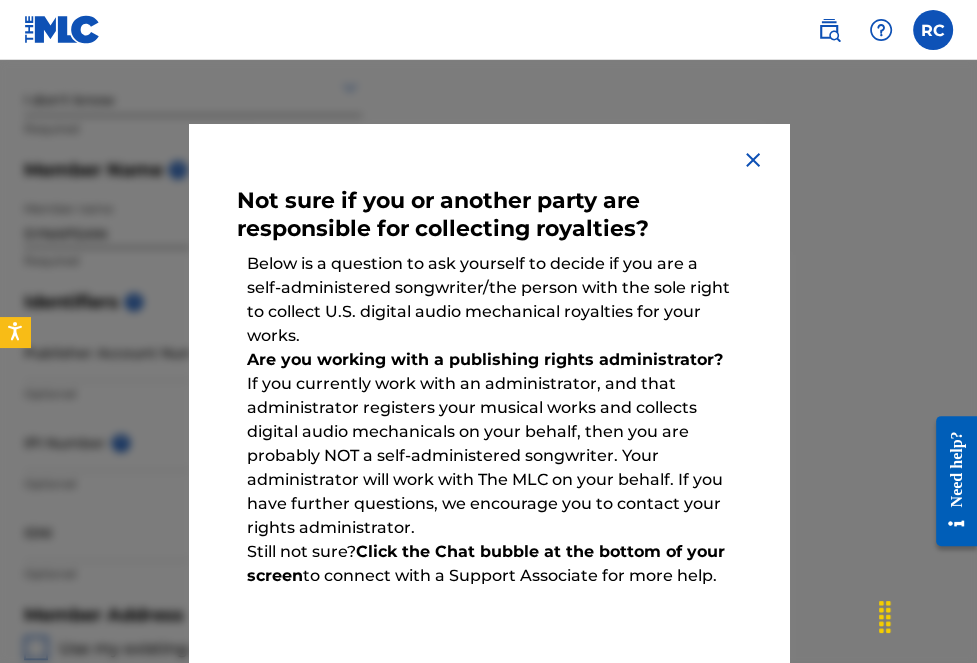 click at bounding box center [753, 160] 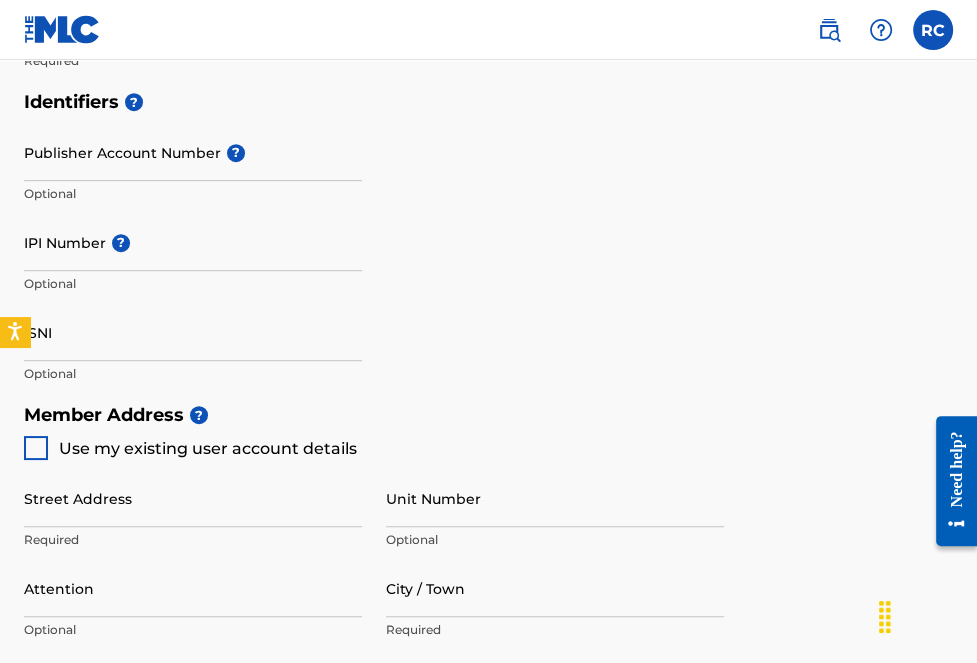 scroll, scrollTop: 532, scrollLeft: 0, axis: vertical 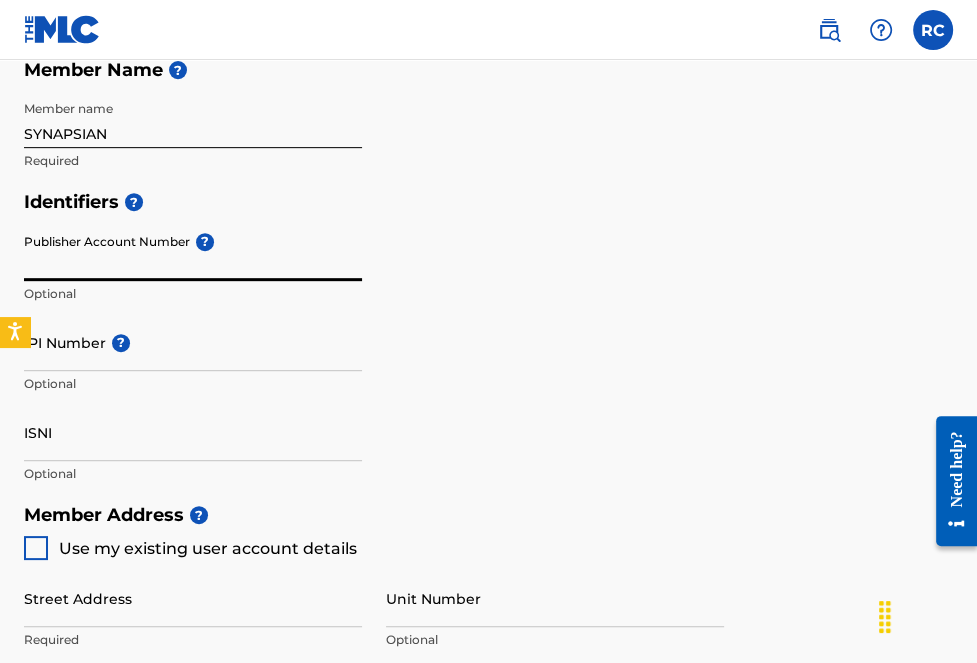 click on "Publisher Account Number ?" at bounding box center [193, 252] 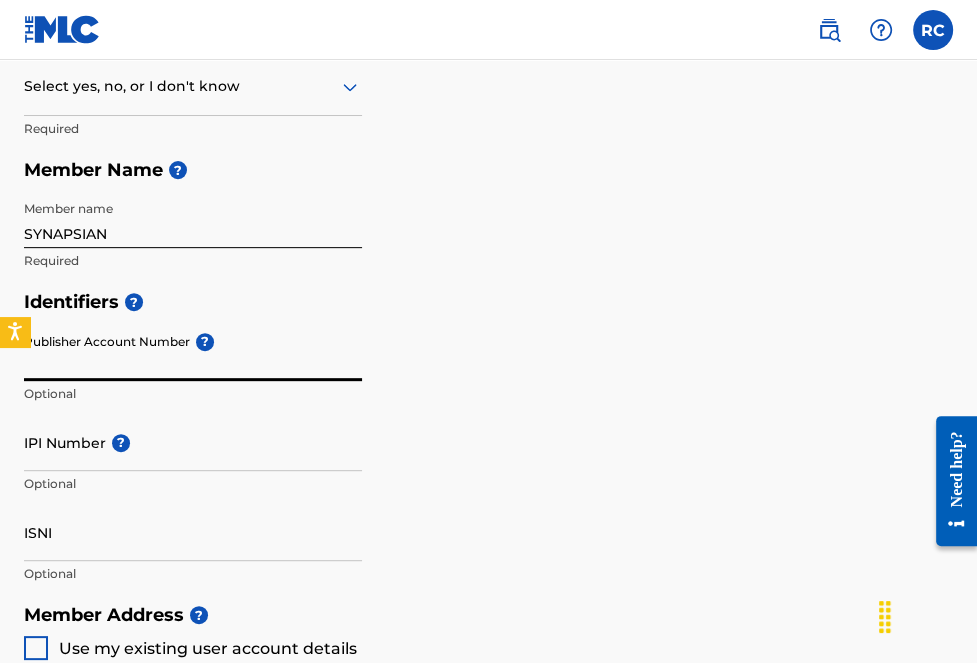 scroll, scrollTop: 332, scrollLeft: 0, axis: vertical 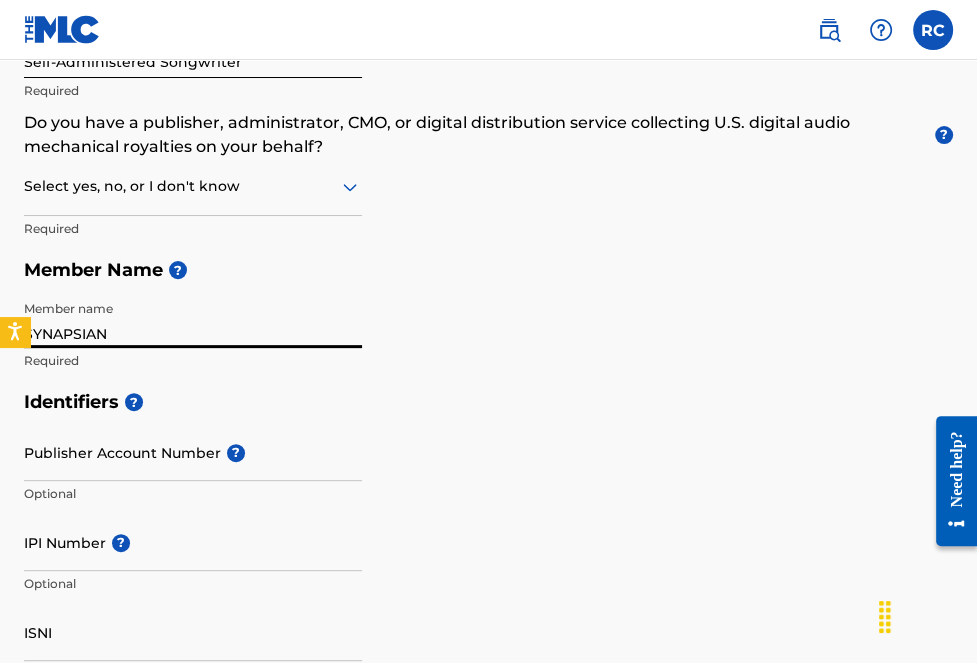 drag, startPoint x: 162, startPoint y: 331, endPoint x: -41, endPoint y: 334, distance: 203.02217 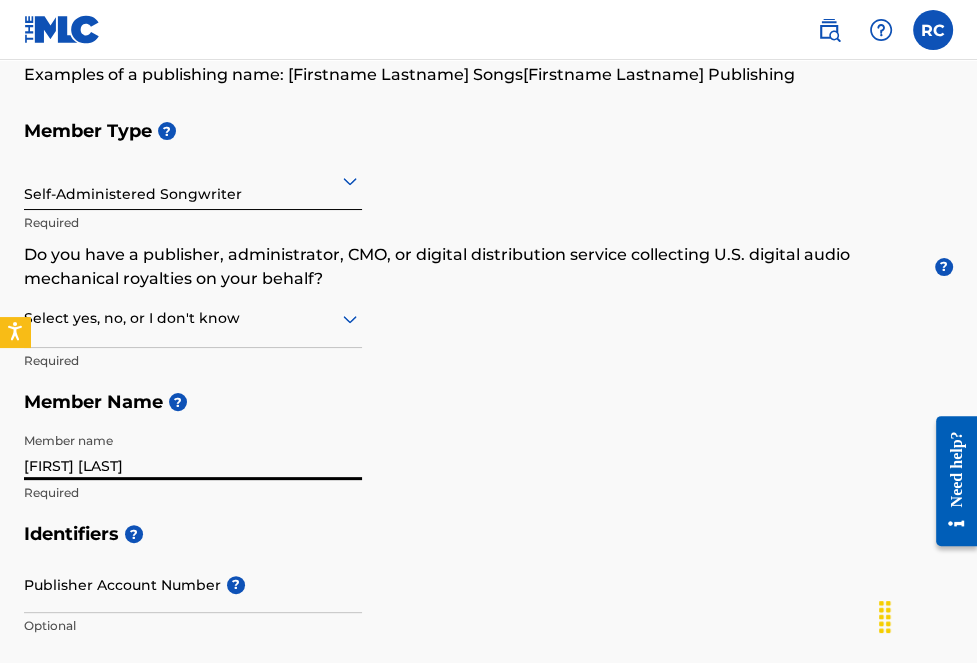 scroll, scrollTop: 300, scrollLeft: 0, axis: vertical 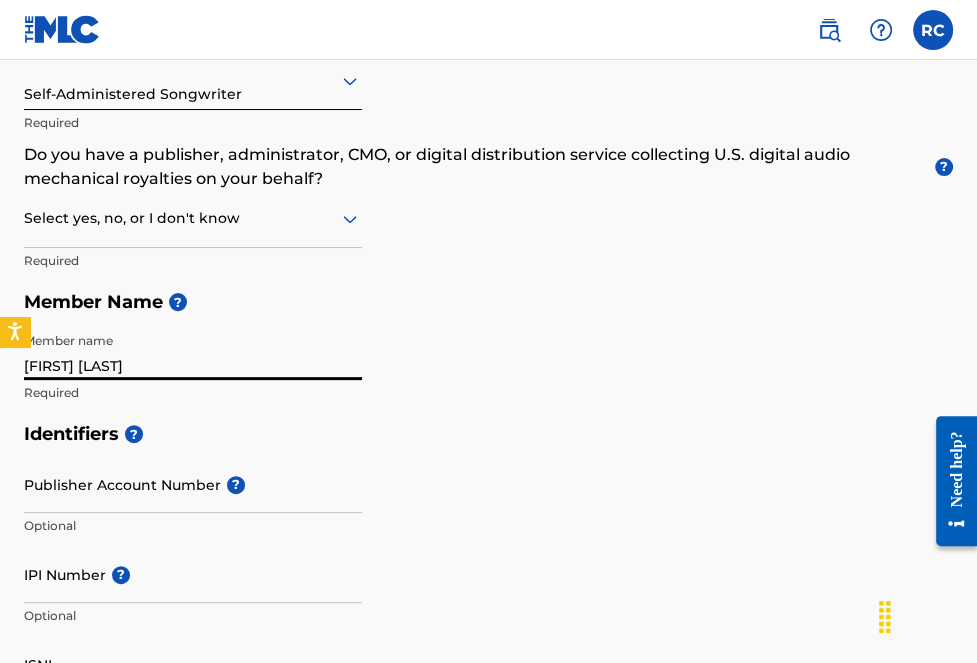 click on "[FIRST] [LAST]" at bounding box center [193, 351] 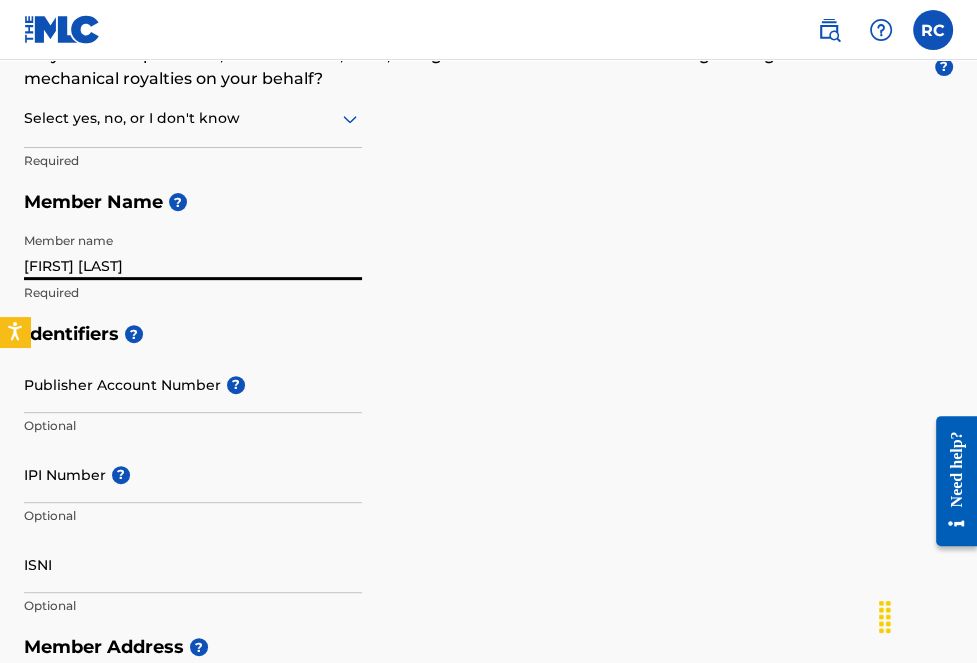 drag, startPoint x: 160, startPoint y: 267, endPoint x: 95, endPoint y: 271, distance: 65.12296 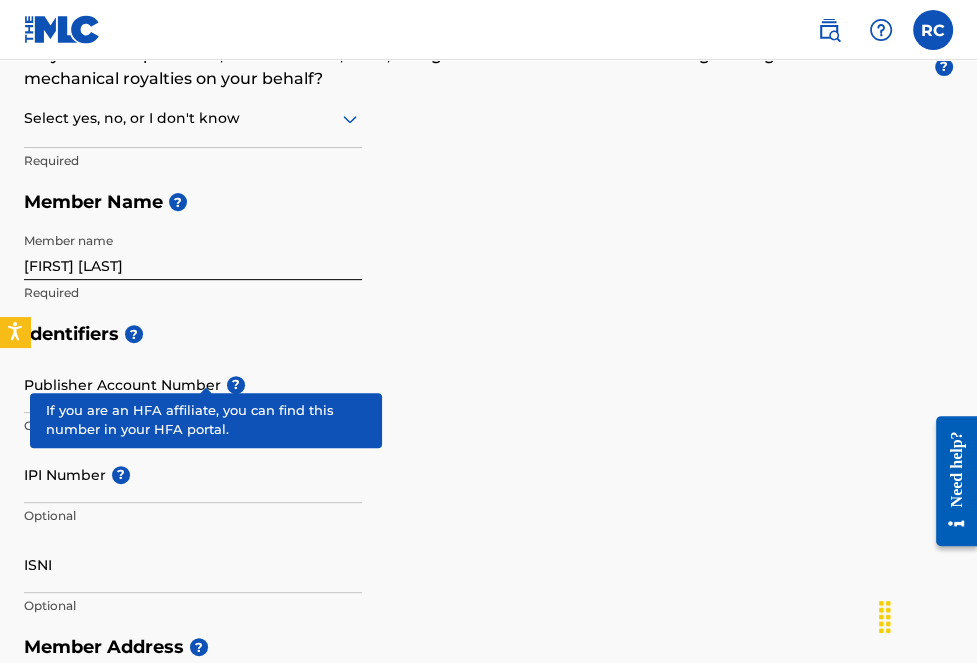 click on "Publisher Account Number ? Optional" at bounding box center (193, 401) 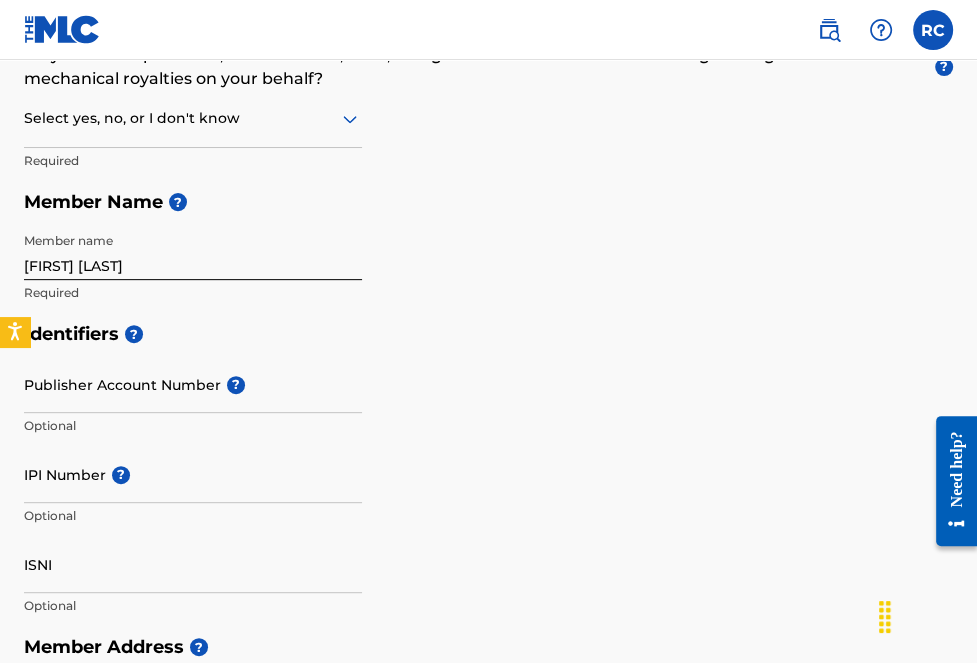 click on "IPI Number ?" at bounding box center [193, 474] 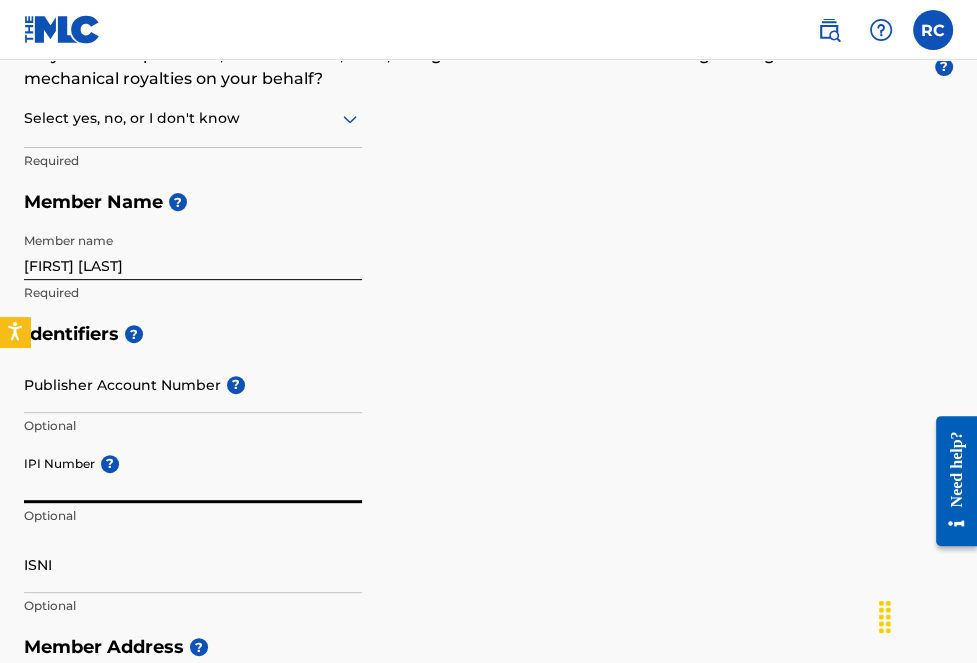 paste on "[NUMBER]" 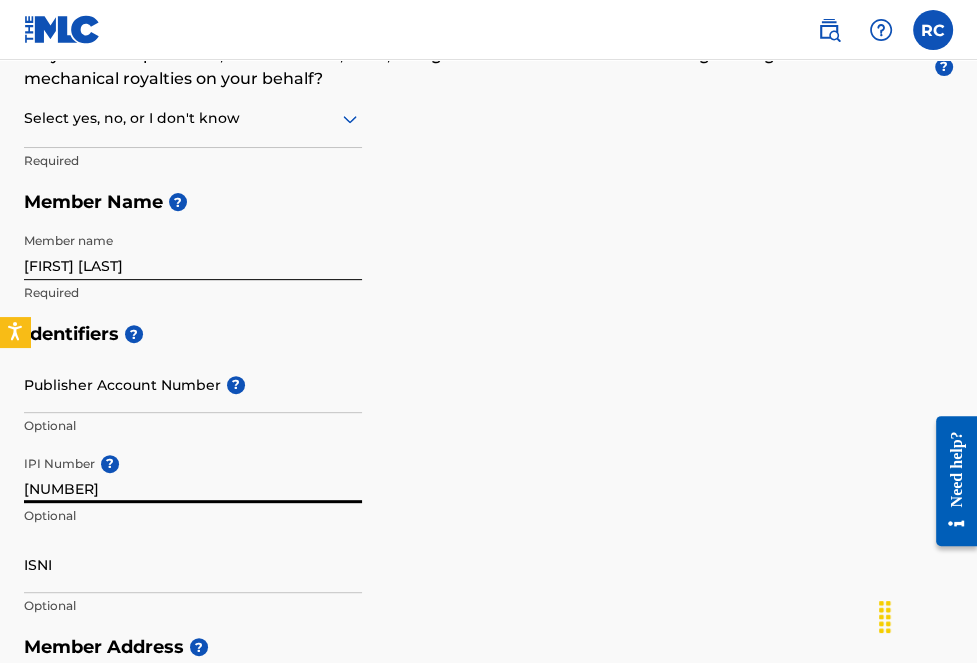 type on "[NUMBER]" 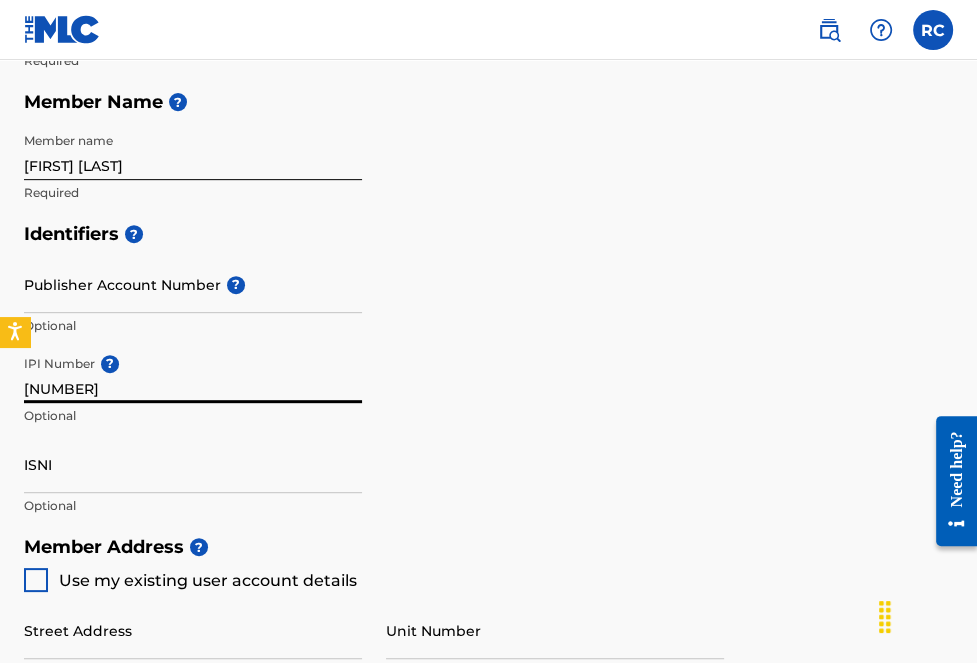 click on "ISNI" at bounding box center (193, 464) 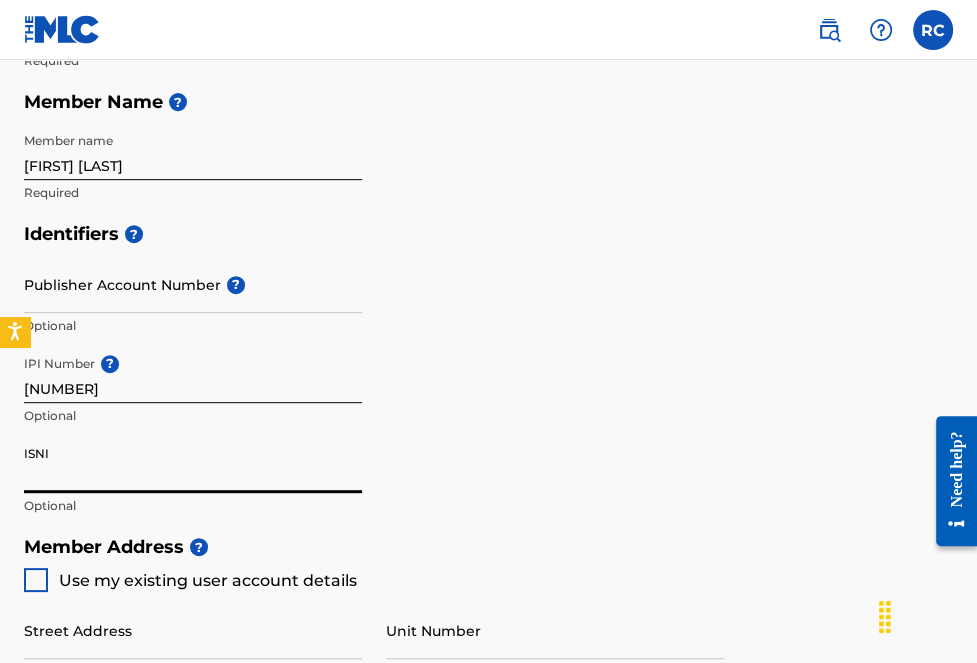 scroll, scrollTop: 600, scrollLeft: 0, axis: vertical 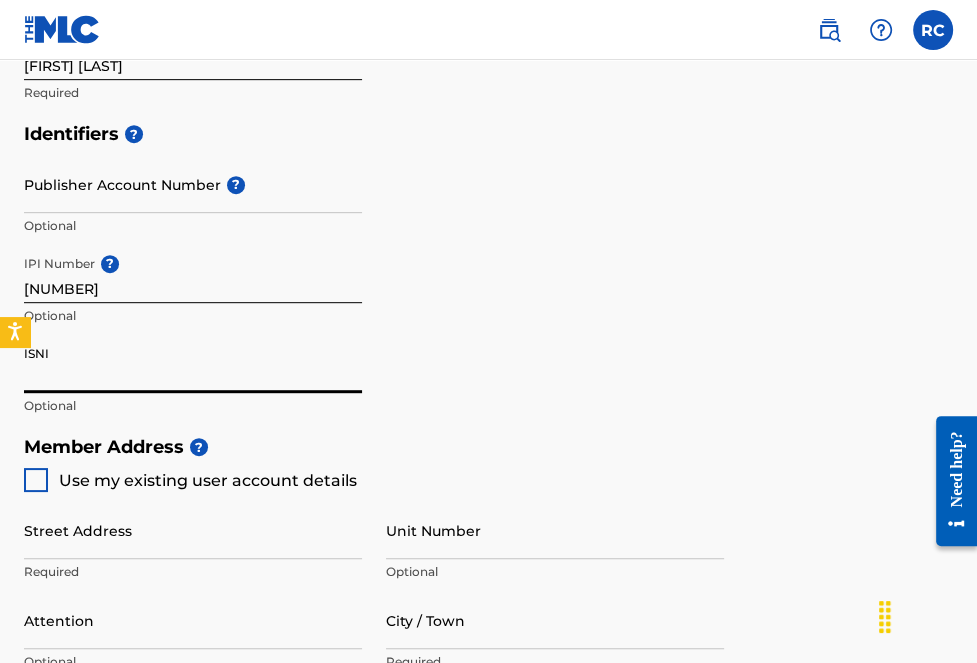 click on "Use my existing user account details" at bounding box center (208, 480) 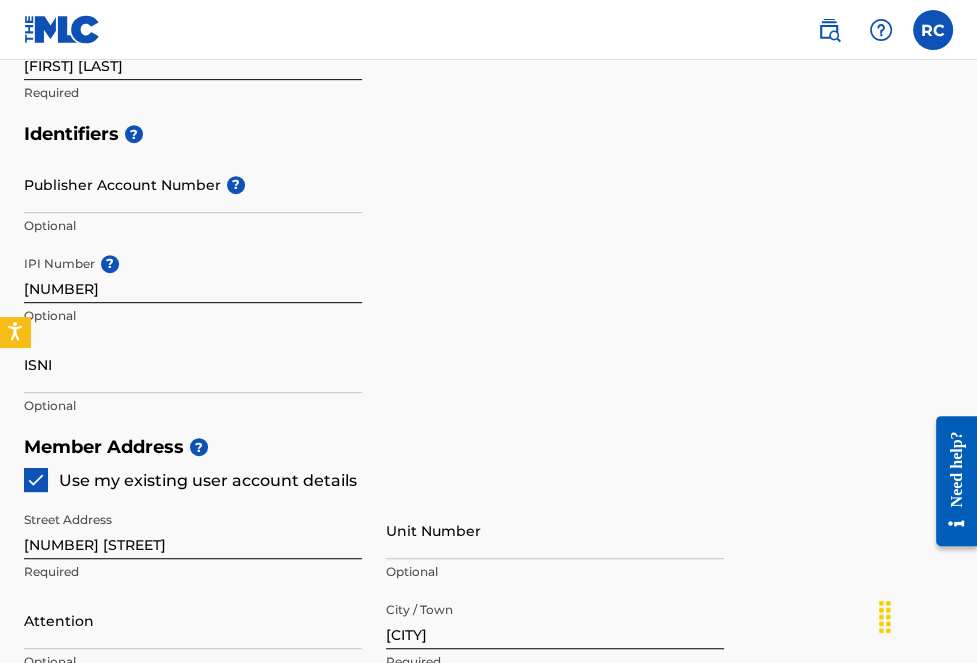scroll, scrollTop: 800, scrollLeft: 0, axis: vertical 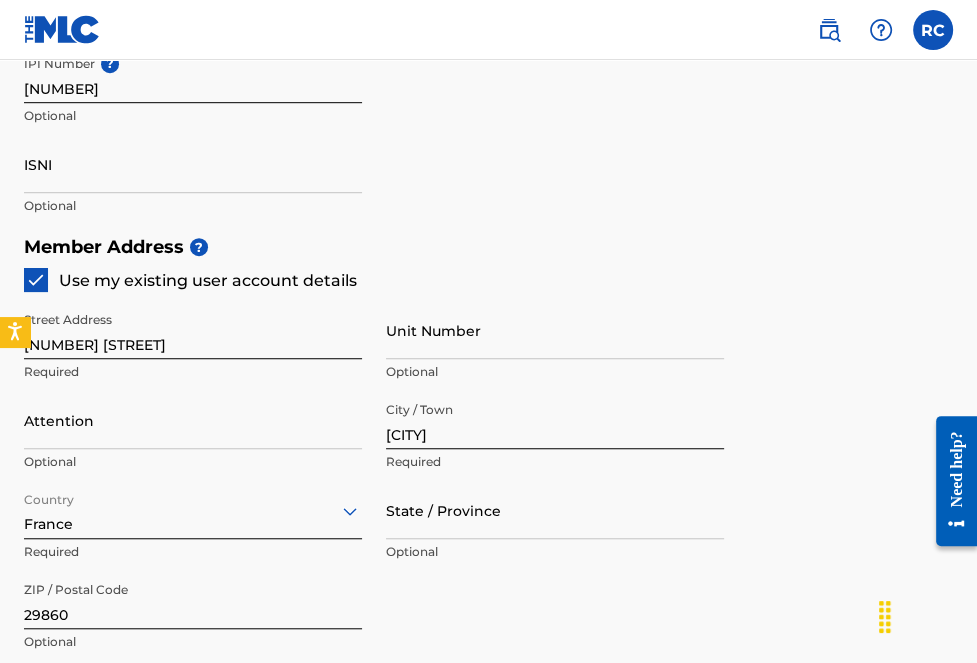 click on "Unit Number" at bounding box center [555, 330] 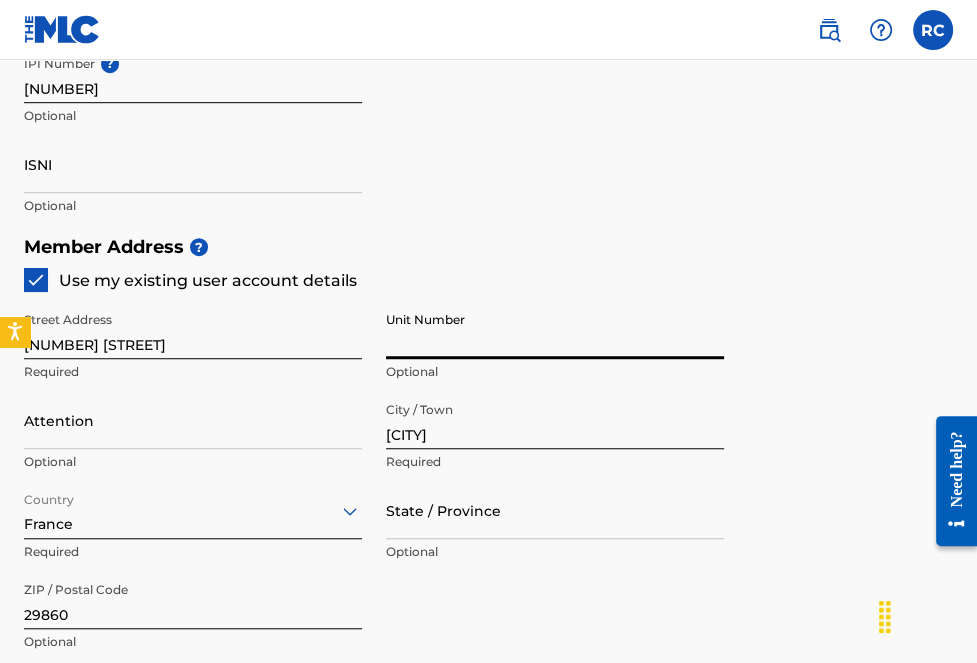 click on "Member Address ?" at bounding box center [488, 247] 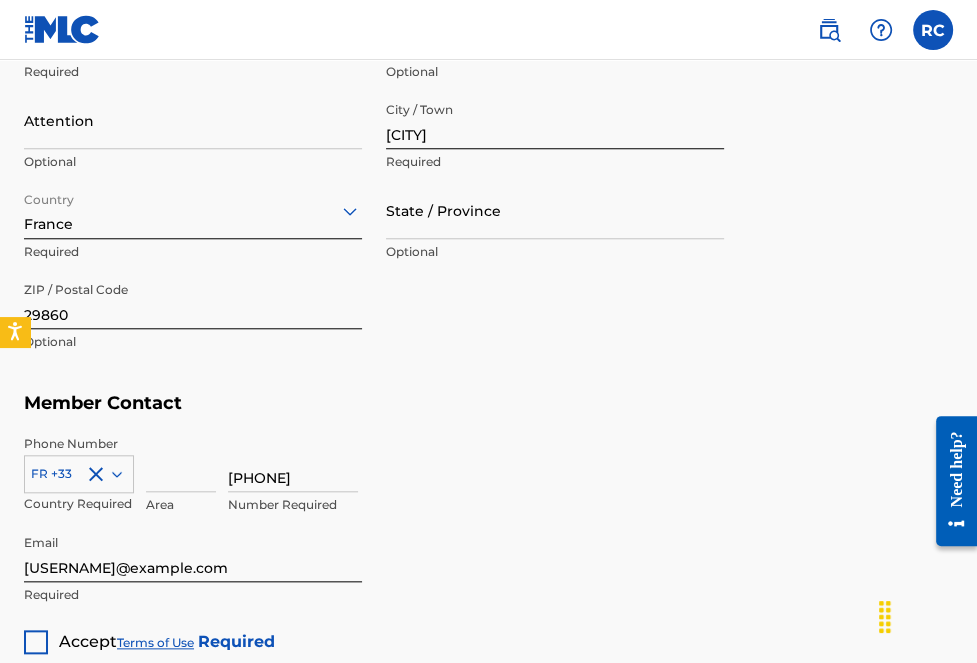 scroll, scrollTop: 1200, scrollLeft: 0, axis: vertical 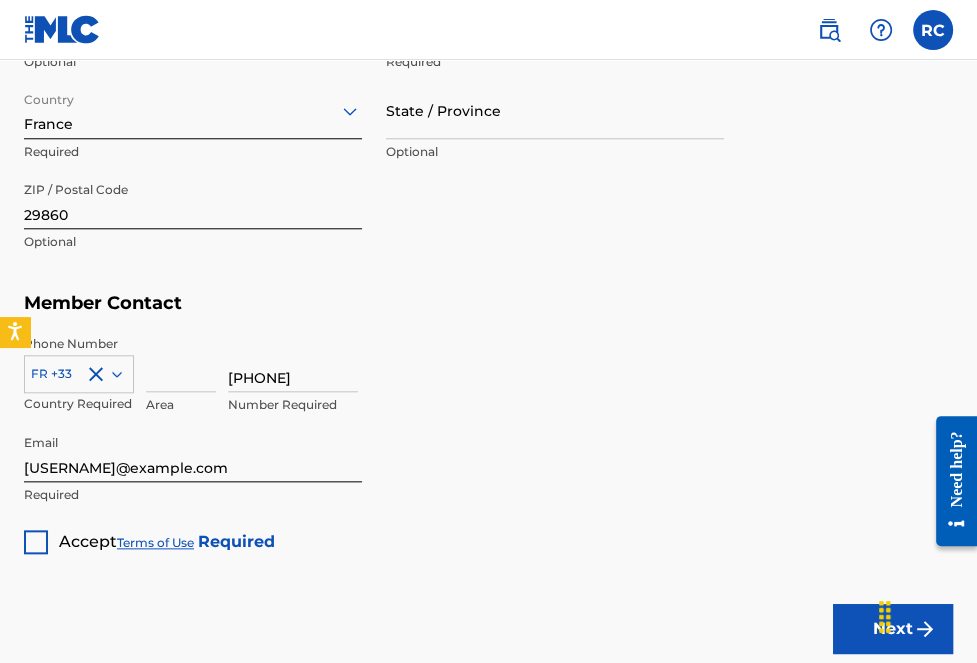 click on "Required" at bounding box center [236, 541] 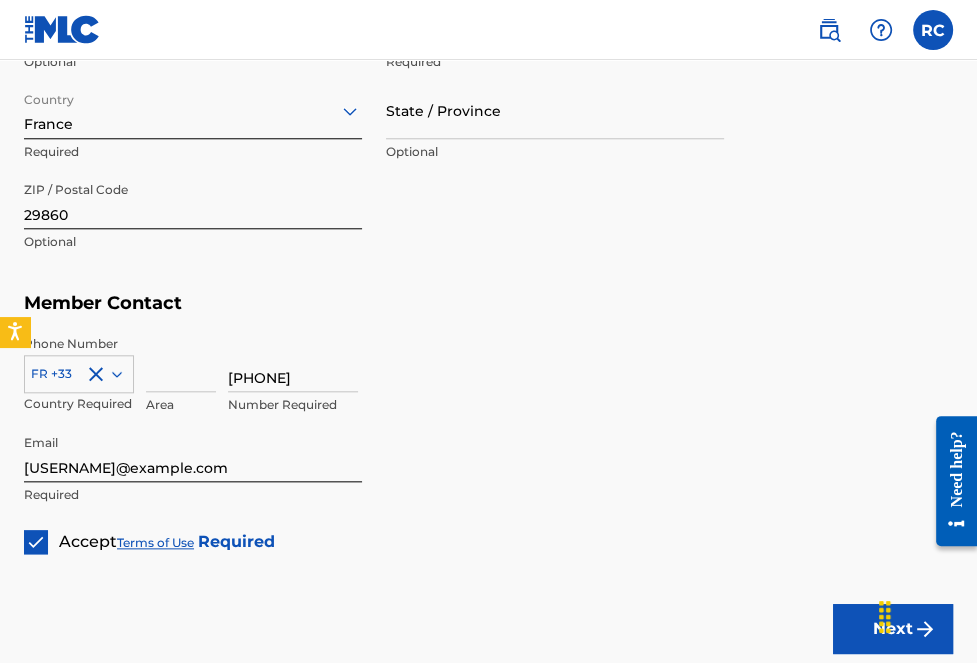 scroll, scrollTop: 300, scrollLeft: 0, axis: vertical 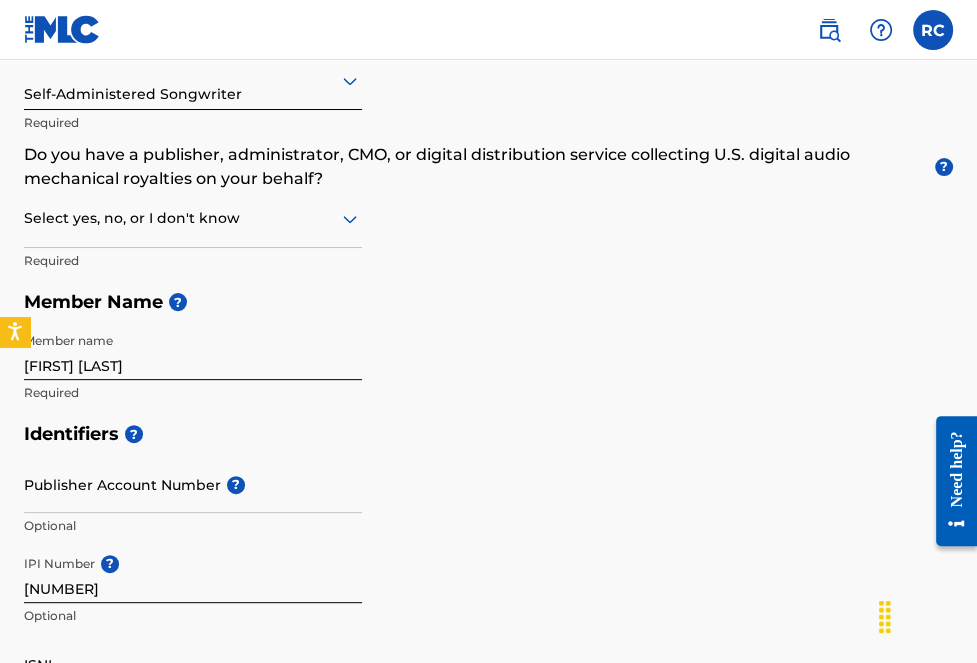 click on "Self-Administered Songwriter" at bounding box center [193, 80] 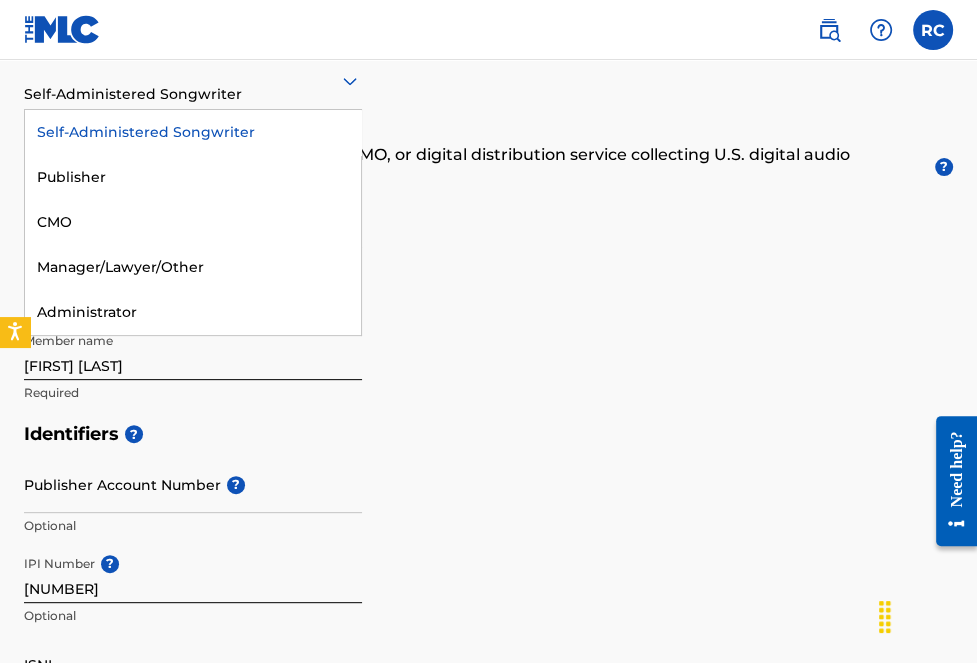 click on "Member Type ? 5 results available. Use Up and Down to choose options, press Enter to select the currently focused option, press Escape to exit the menu, press Tab to select the option and exit the menu. Self-Administered Songwriter Self-Administered Songwriter Publisher CMO Manager/Lawyer/Other Administrator Required Do you have a publisher, administrator, CMO, or digital distribution service collecting U.S. digital audio mechanical royalties on your behalf? ? Select yes, no, or I don't know Required Member Name ? Member name [FIRST] [LAST] Required" at bounding box center [488, 211] 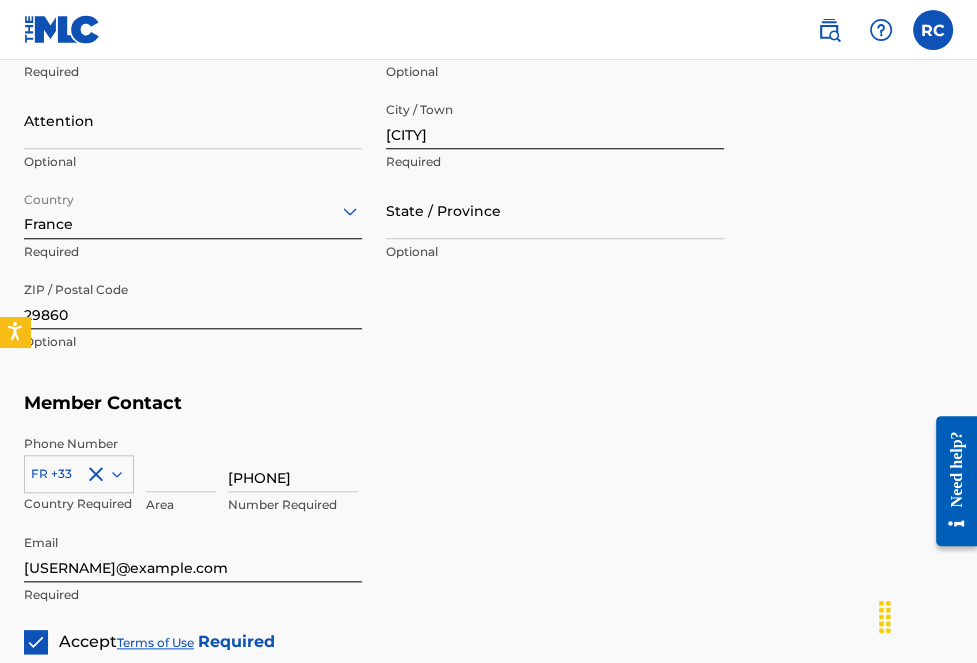 scroll, scrollTop: 1336, scrollLeft: 0, axis: vertical 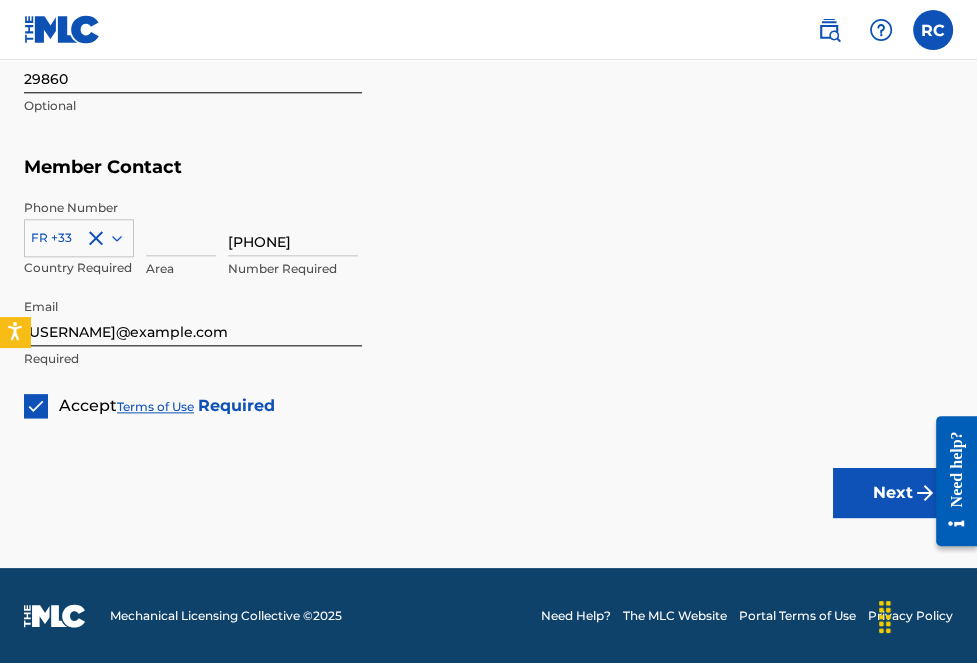 click on "Next" at bounding box center [893, 493] 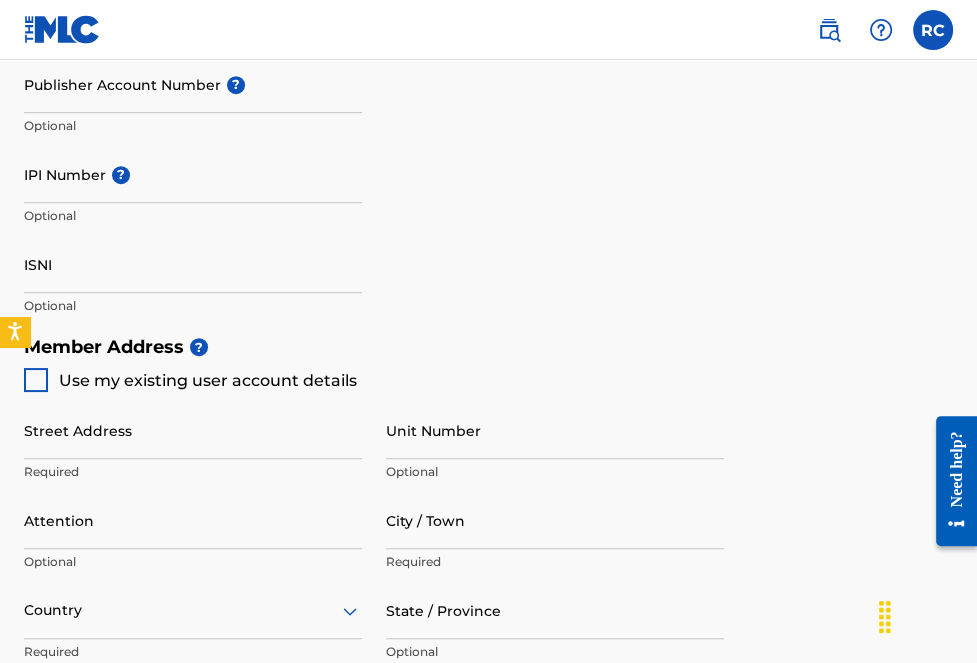 scroll, scrollTop: 600, scrollLeft: 0, axis: vertical 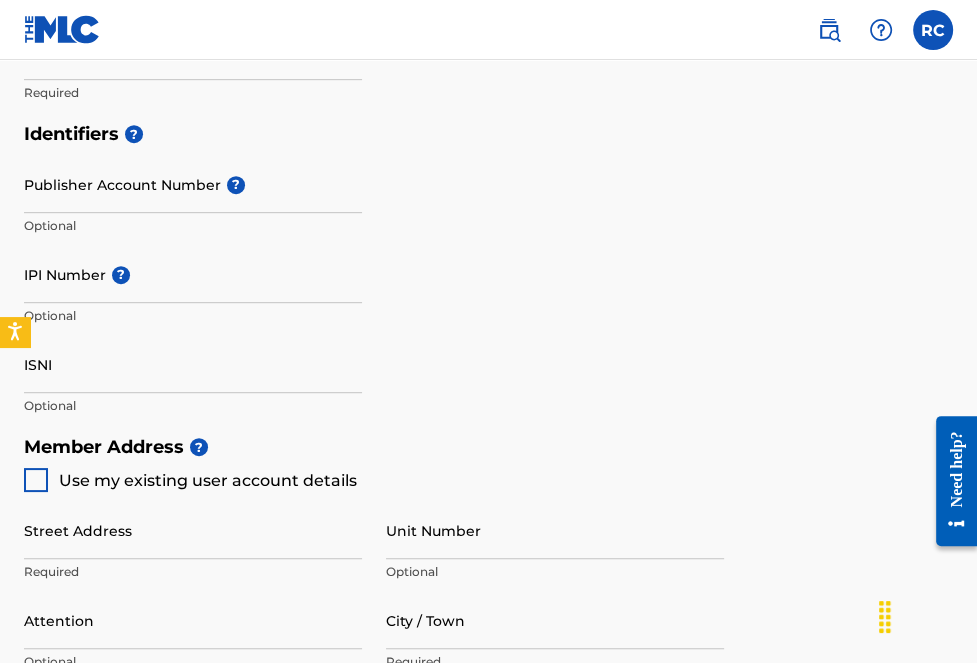 click on "IPI Number ?" at bounding box center [193, 274] 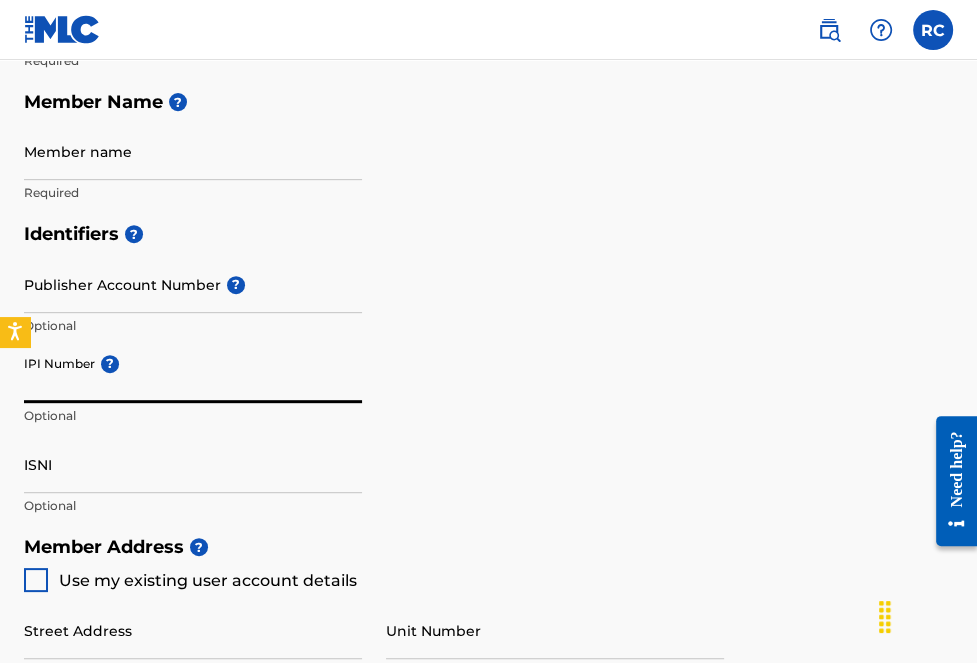 scroll, scrollTop: 400, scrollLeft: 0, axis: vertical 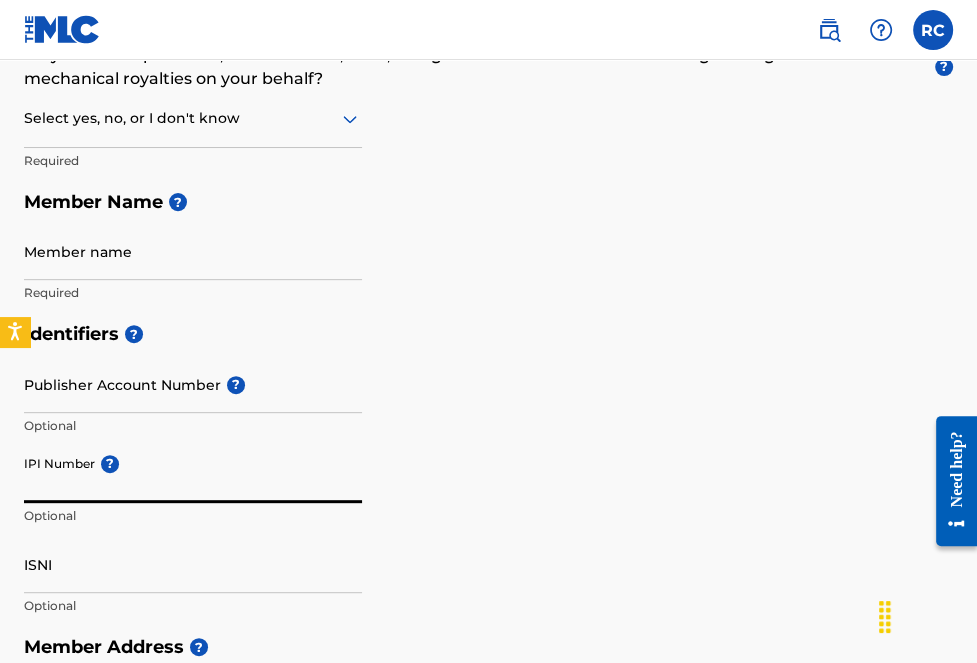 click on "Member name" at bounding box center (193, 251) 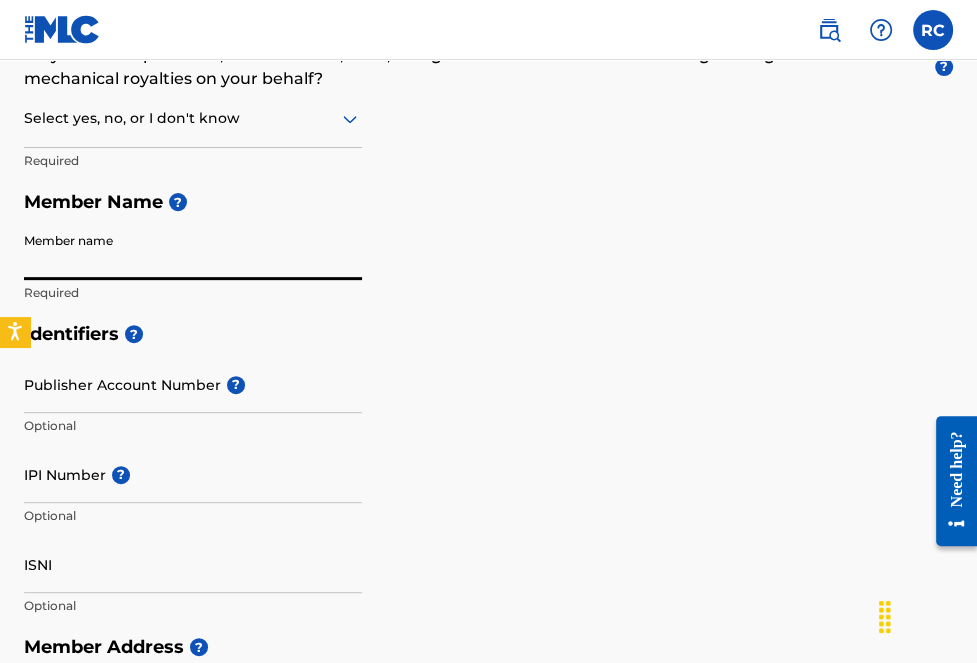 scroll, scrollTop: 0, scrollLeft: 0, axis: both 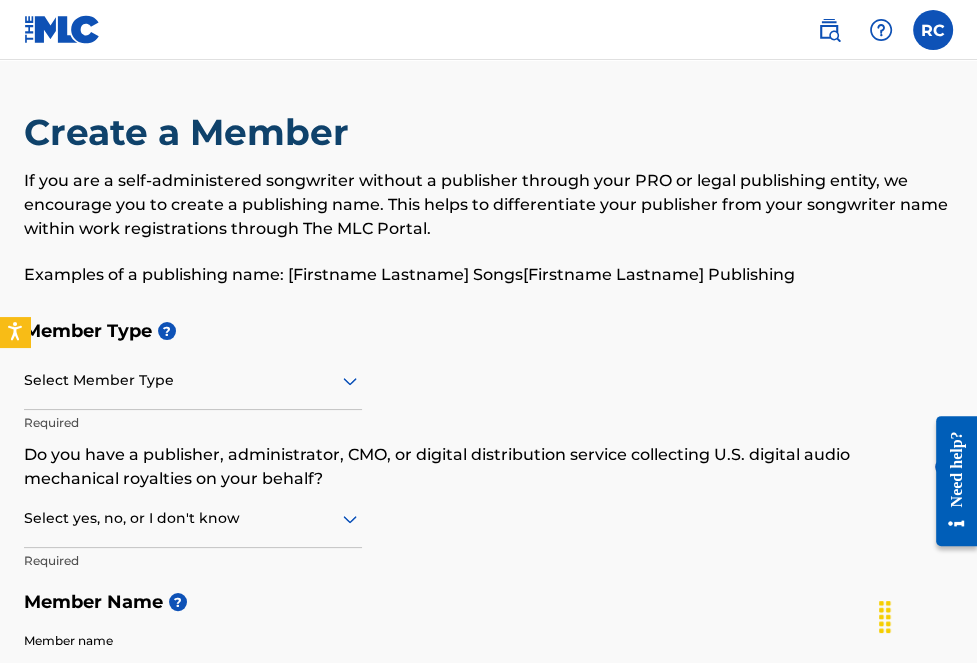 click on "If you are a self-administered songwriter without a publisher through your PRO or legal publishing entity, we encourage you to create a publishing name. This helps to differentiate your publisher from your songwriter name within work registrations through The MLC Portal." at bounding box center (488, 205) 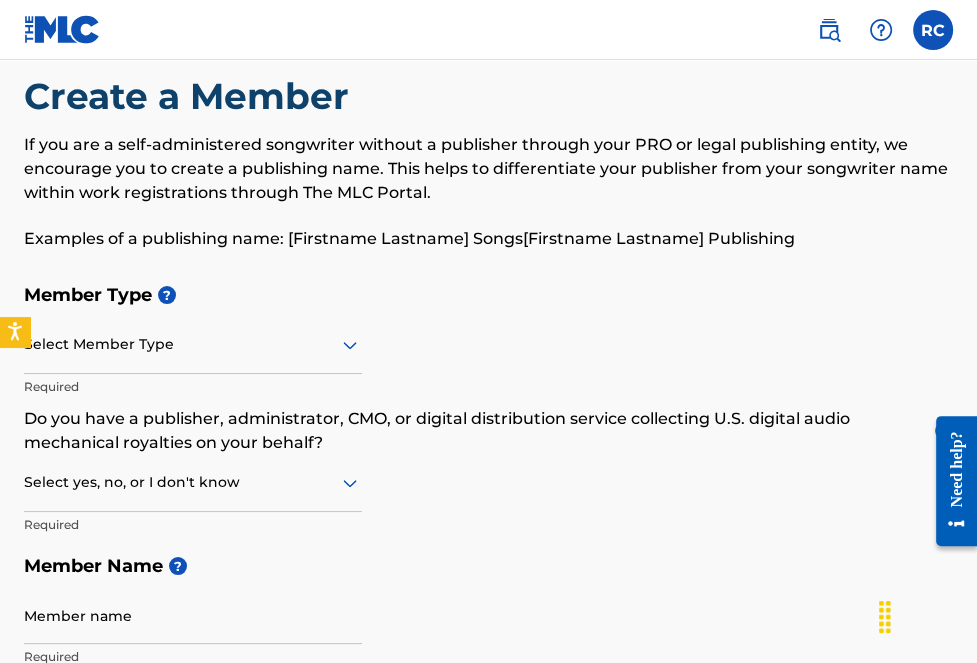 scroll, scrollTop: 0, scrollLeft: 0, axis: both 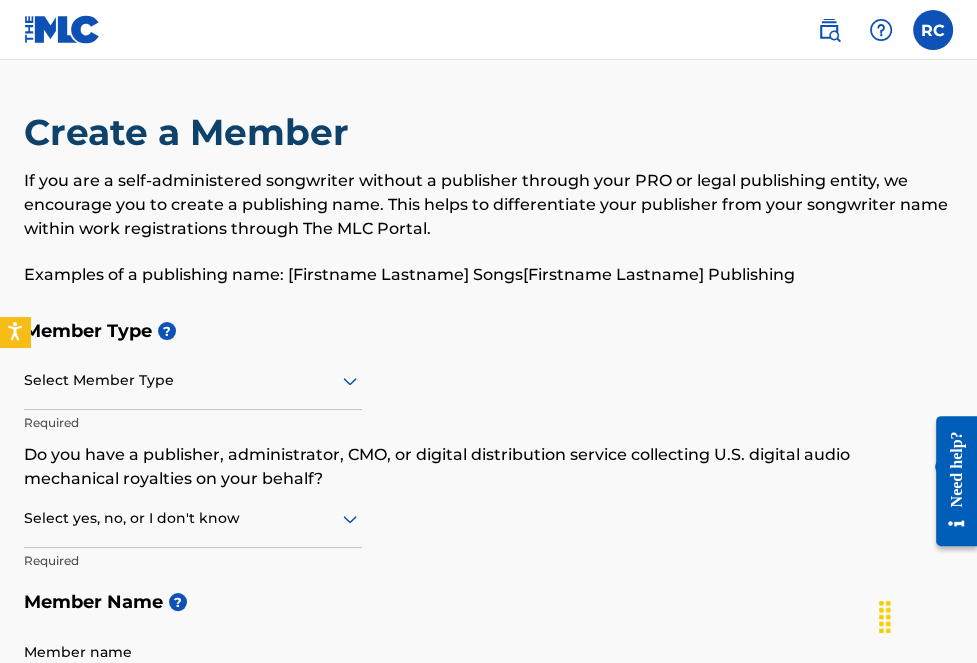 click at bounding box center [933, 30] 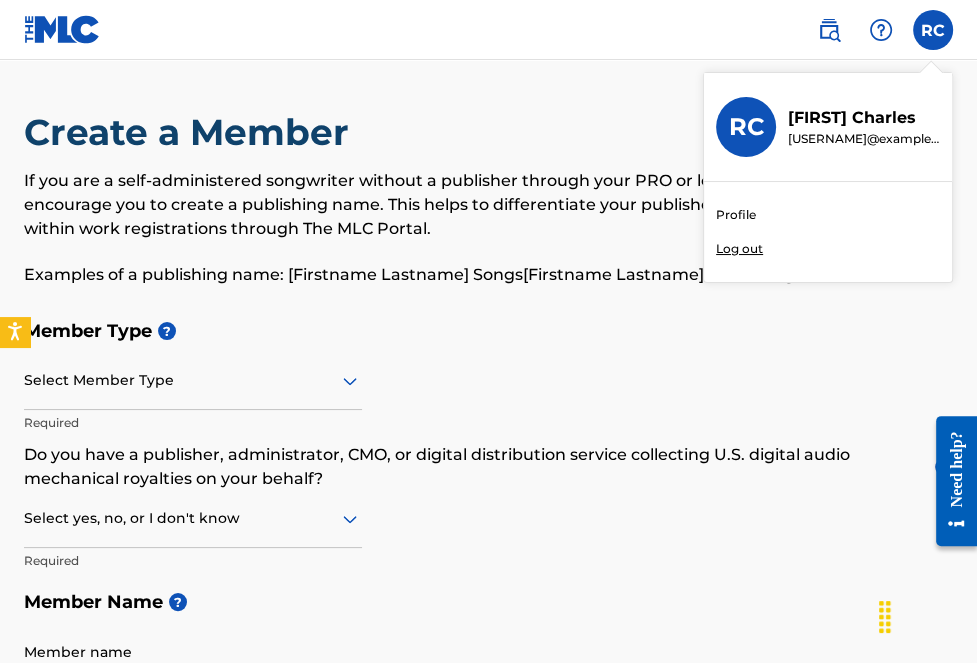 click on "Profile" at bounding box center [736, 215] 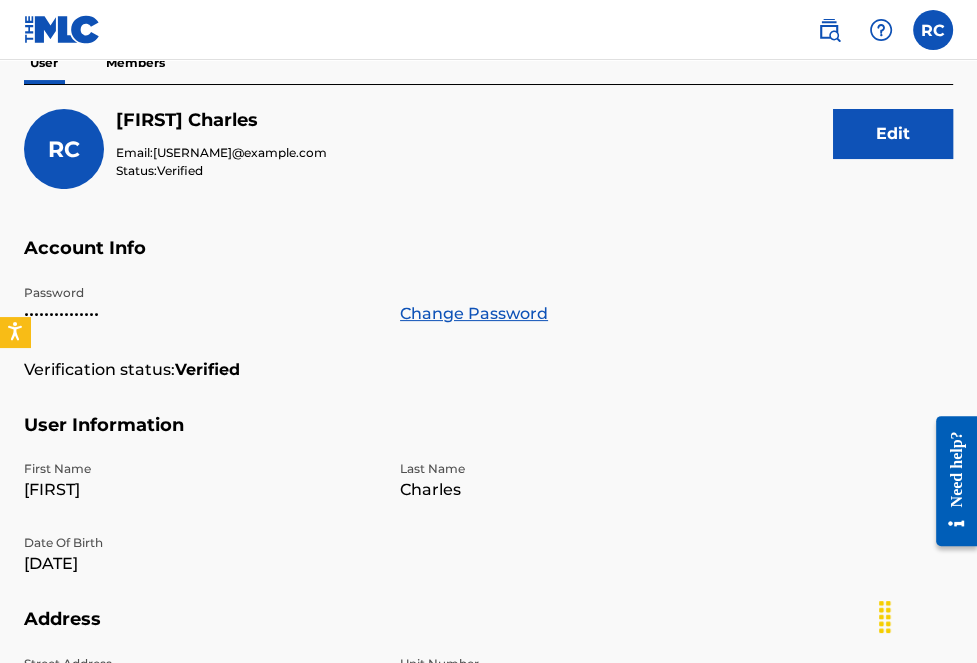 scroll, scrollTop: 0, scrollLeft: 0, axis: both 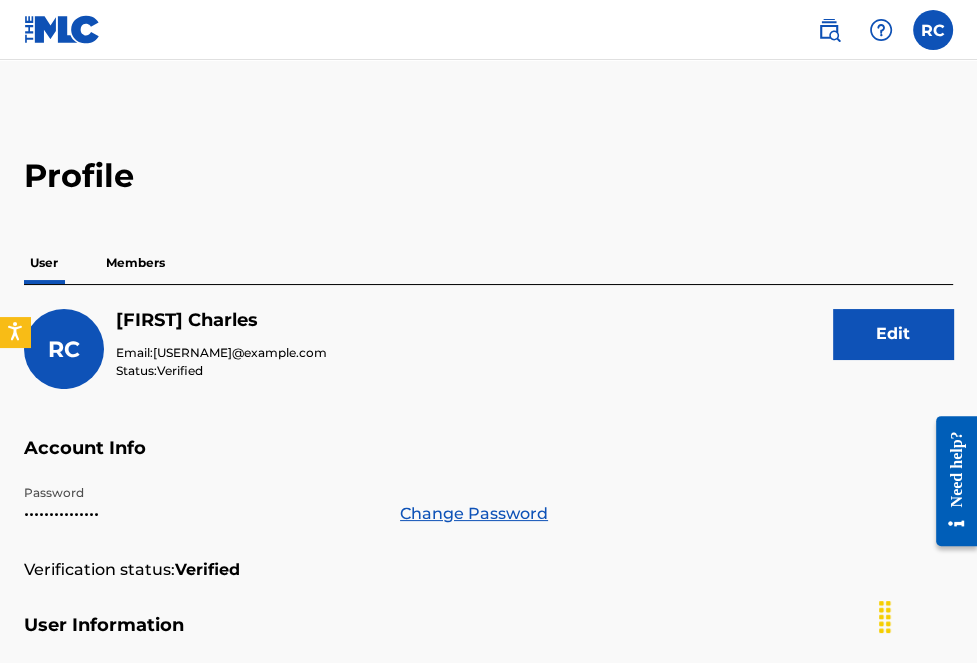 click on "Members" at bounding box center [135, 263] 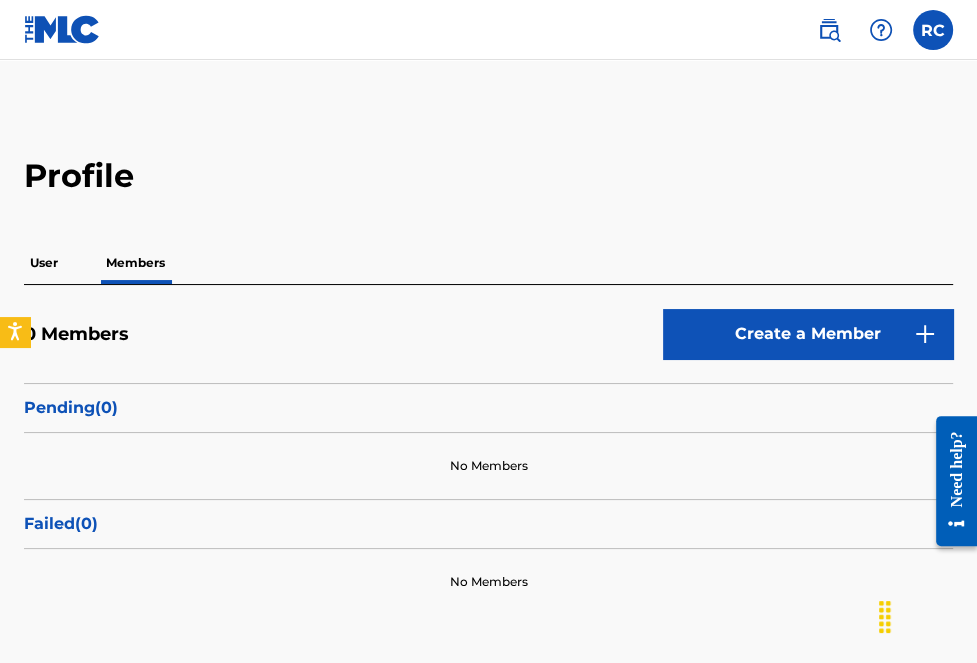 click on "User" at bounding box center [44, 263] 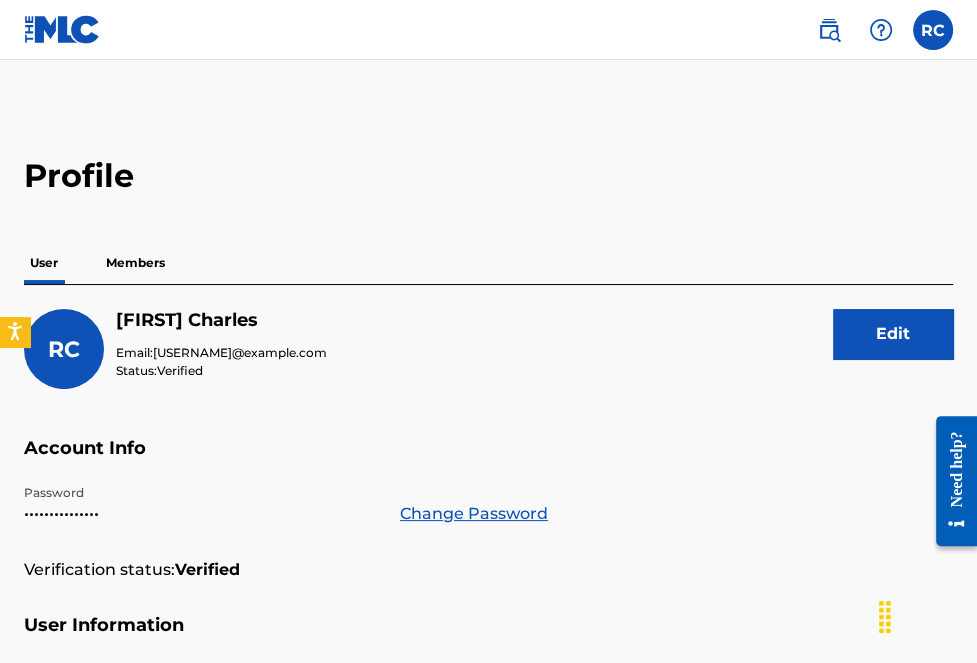 click on "Members" at bounding box center [135, 263] 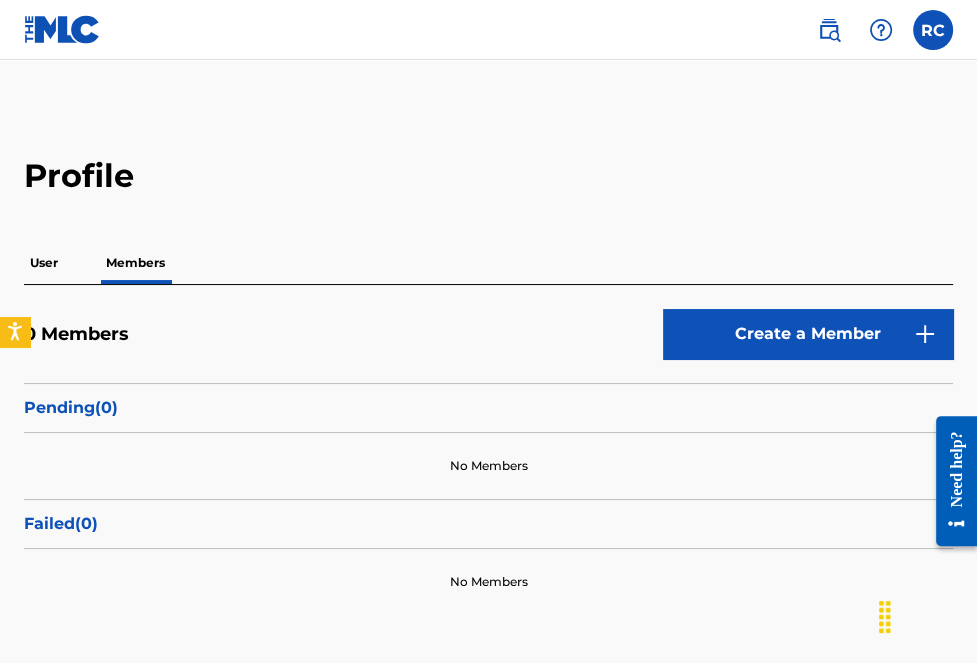 click on "User" at bounding box center (44, 263) 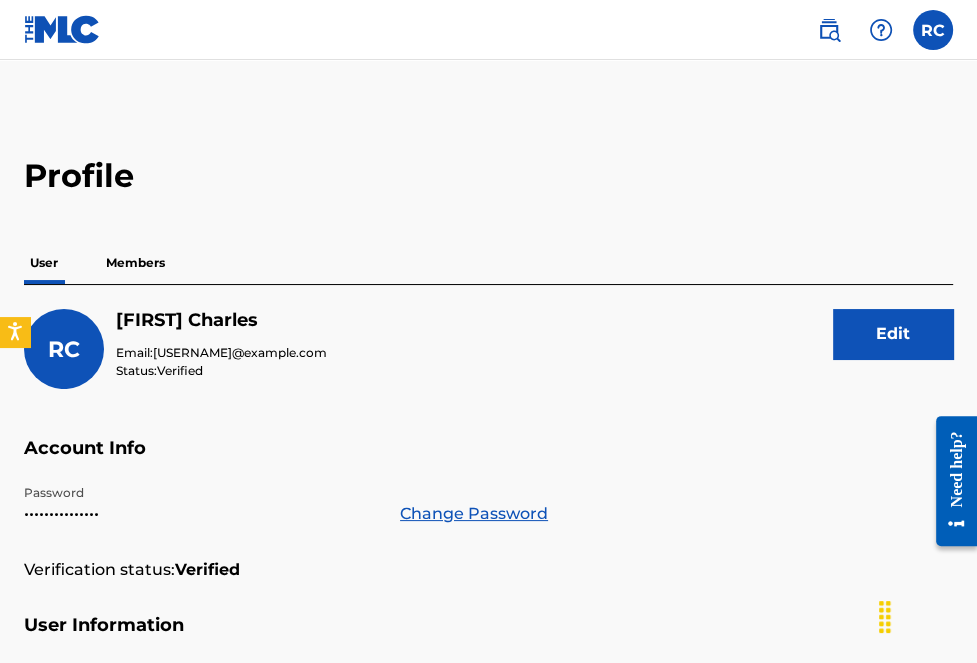 scroll, scrollTop: 100, scrollLeft: 0, axis: vertical 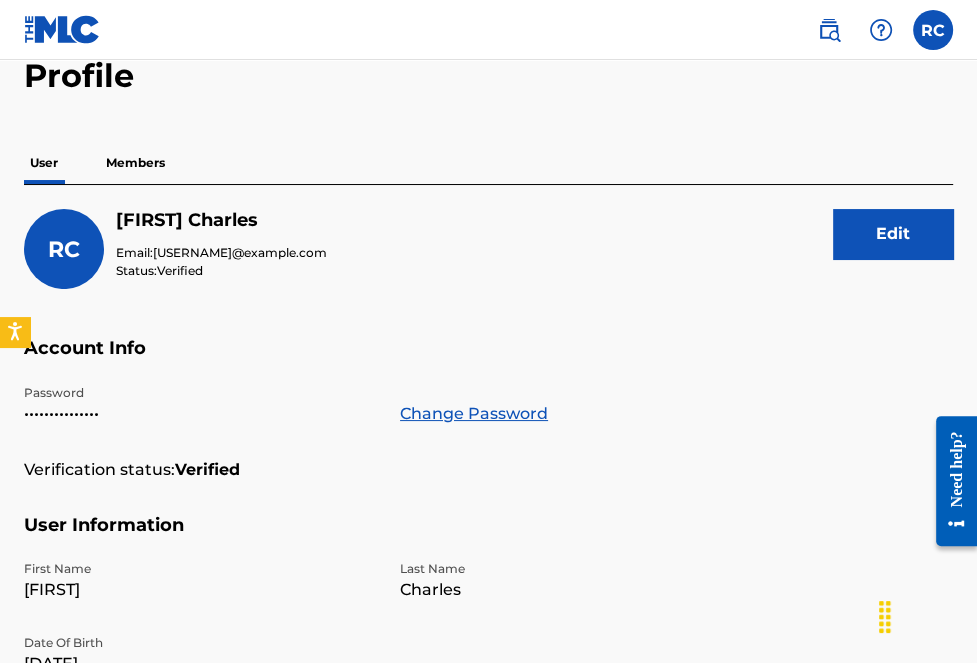 click on "Members" at bounding box center (135, 163) 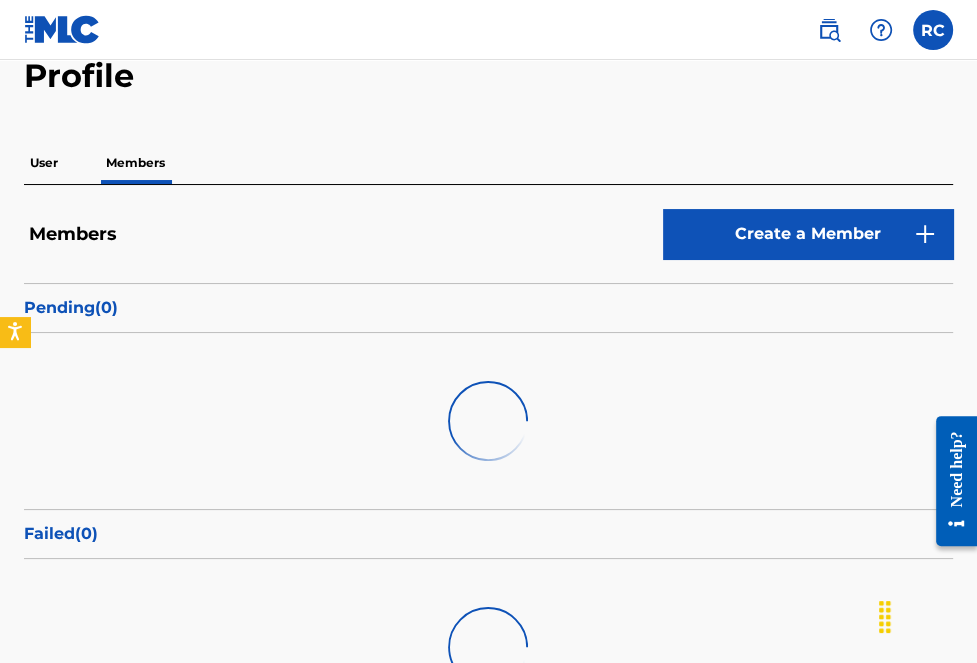 scroll, scrollTop: 0, scrollLeft: 0, axis: both 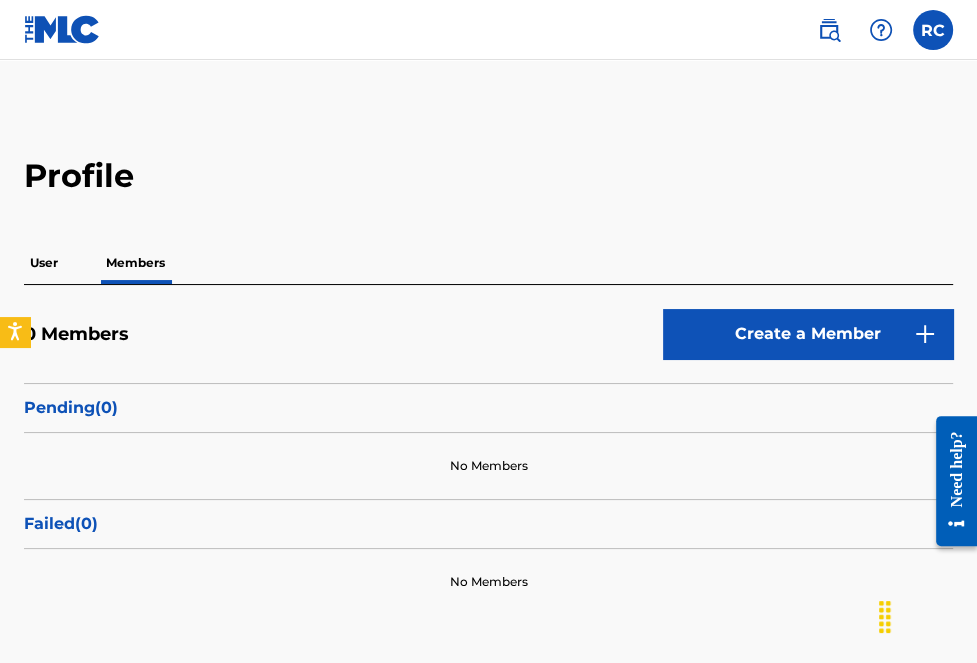 click on "Create a Member" at bounding box center (808, 334) 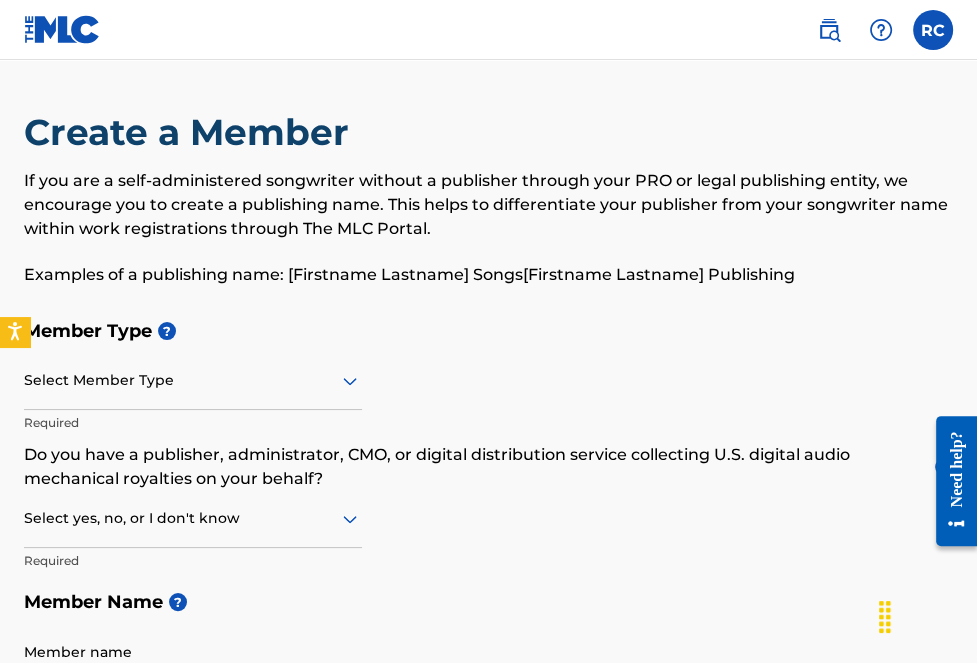 click on "Select Member Type" at bounding box center [193, 381] 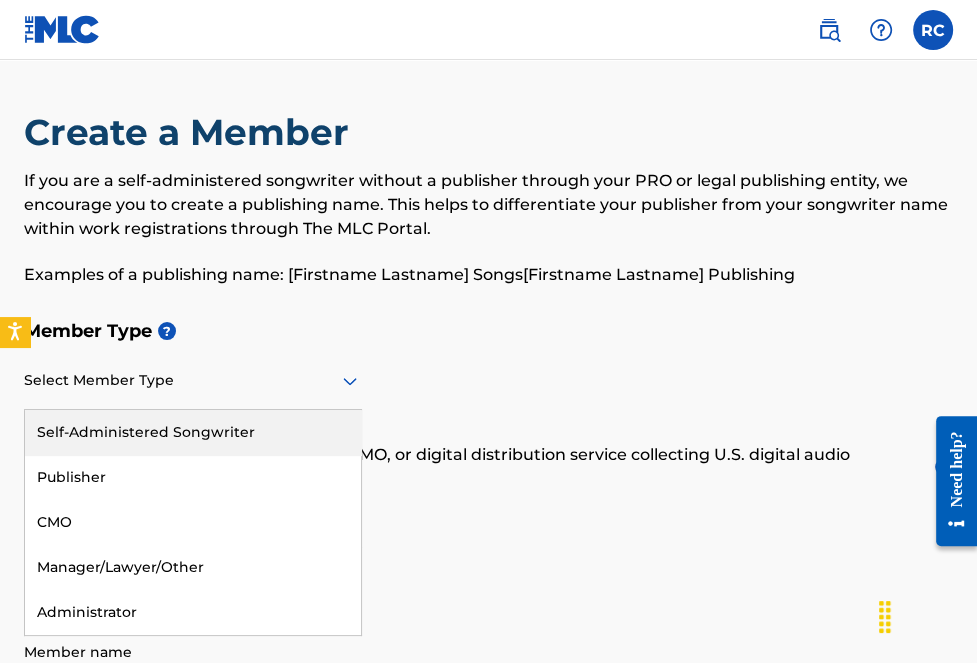 click on "Self-Administered Songwriter" at bounding box center (193, 432) 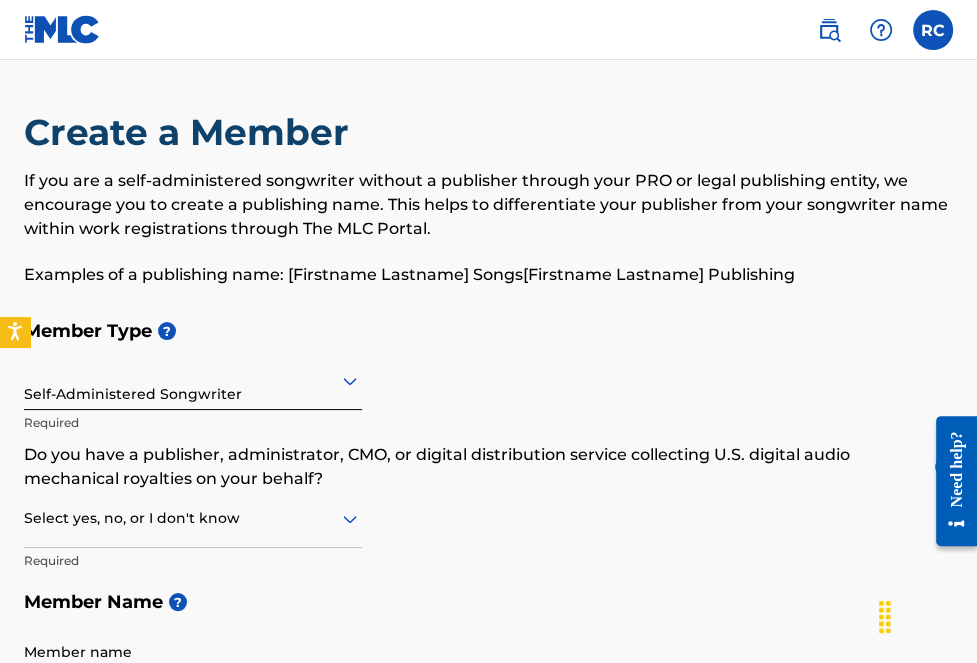 click on "Select yes, no, or I don't know" at bounding box center [193, 519] 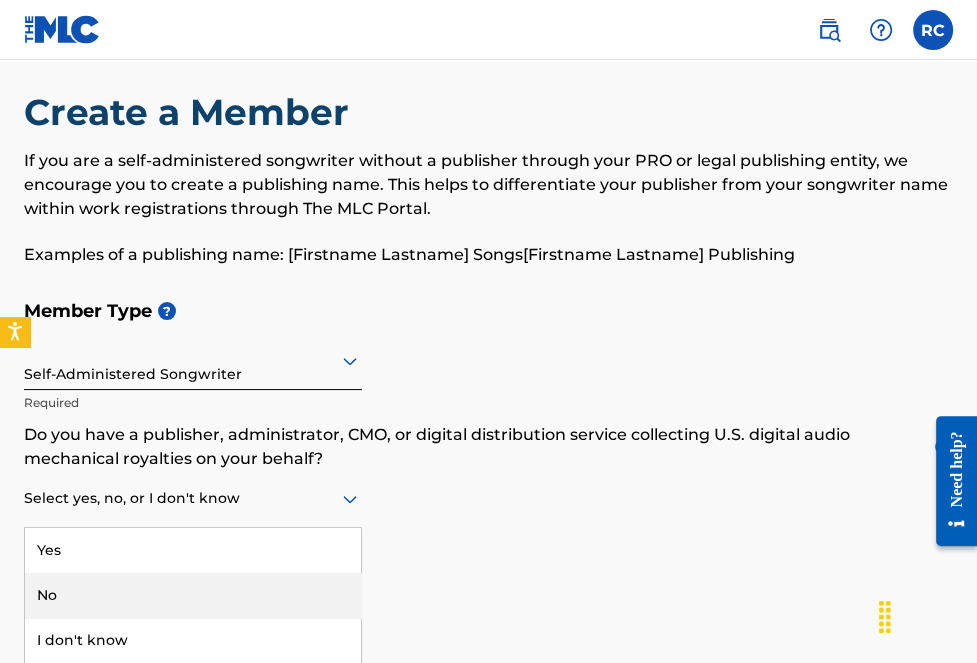 click on "No" at bounding box center (193, 595) 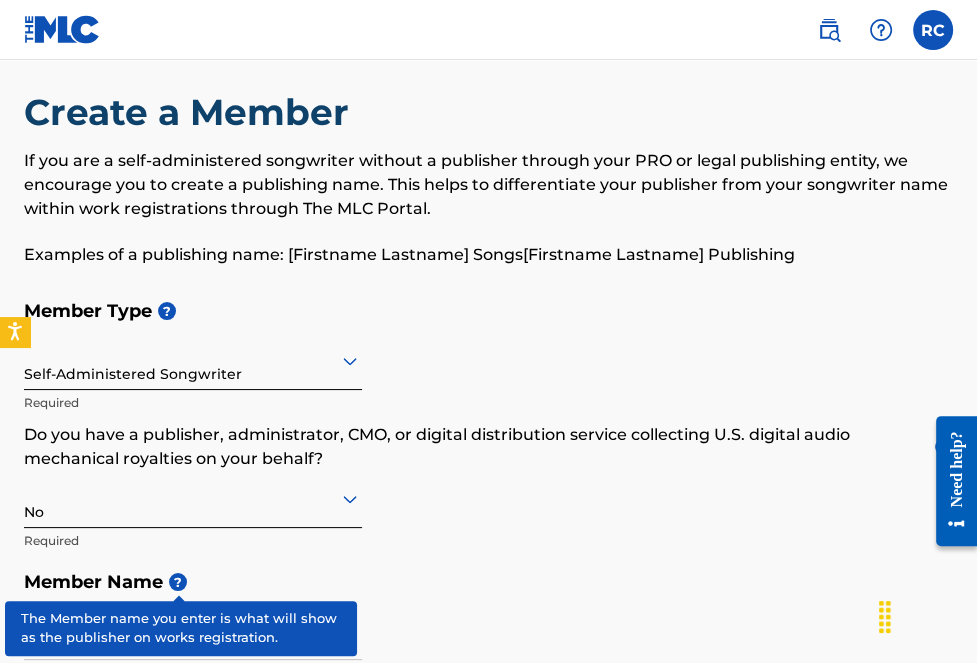 scroll, scrollTop: 220, scrollLeft: 0, axis: vertical 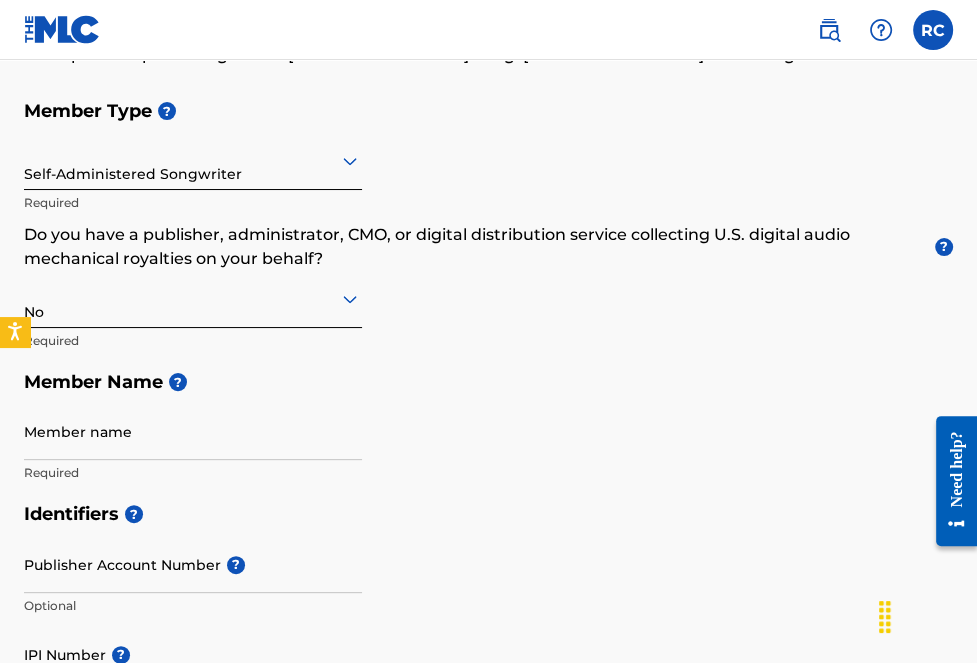 click on "Member name" at bounding box center (193, 431) 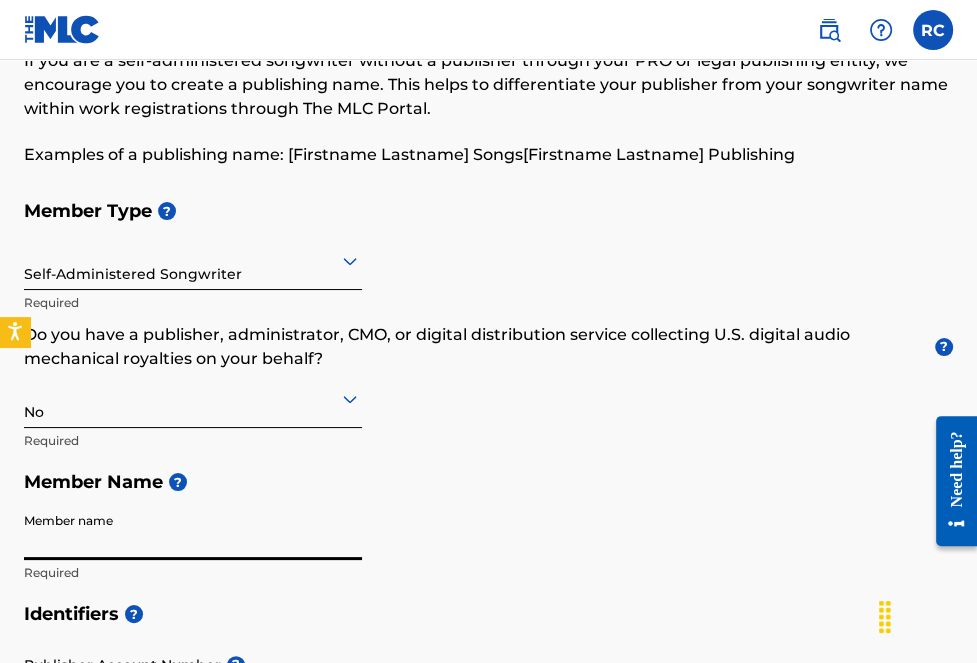 scroll, scrollTop: 20, scrollLeft: 0, axis: vertical 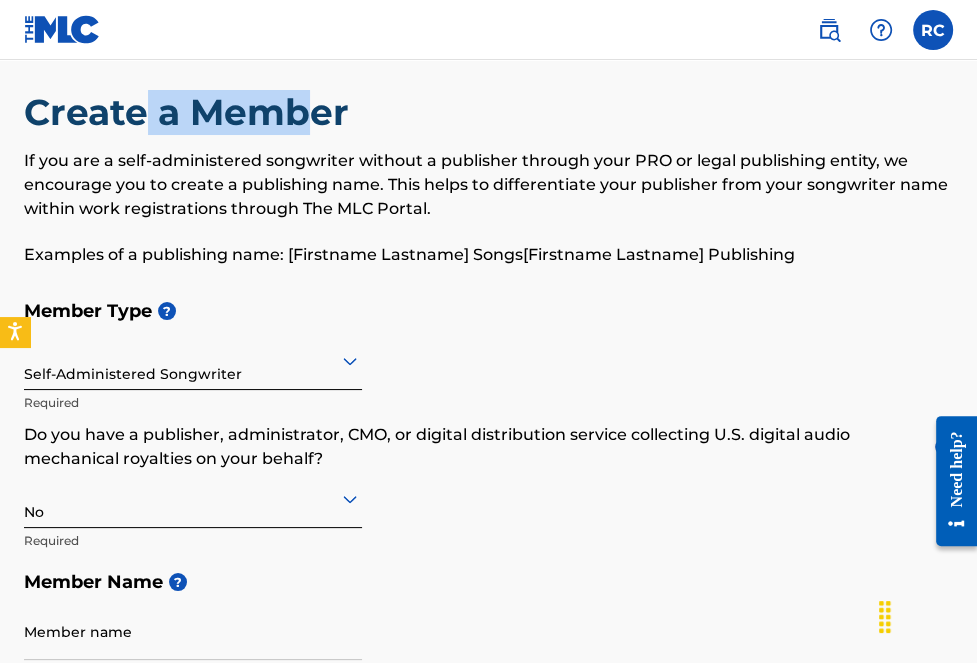 drag, startPoint x: 151, startPoint y: 131, endPoint x: 358, endPoint y: 120, distance: 207.29207 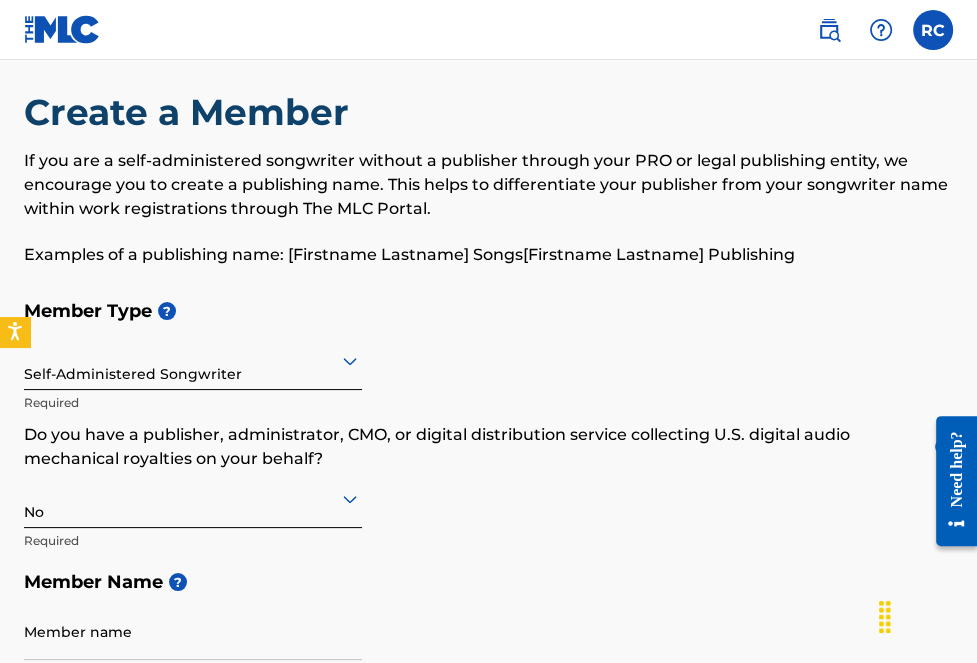 click on "Create a Member If you are a self-administered songwriter without a publisher through your PRO or legal publishing entity, we encourage you to create a publishing name. This helps to differentiate your publisher from your songwriter name within work registrations through The MLC Portal. Examples of a publishing name: [FIRST] [LAST] Songs[FIRST] [LAST] Publishing" at bounding box center (488, 190) 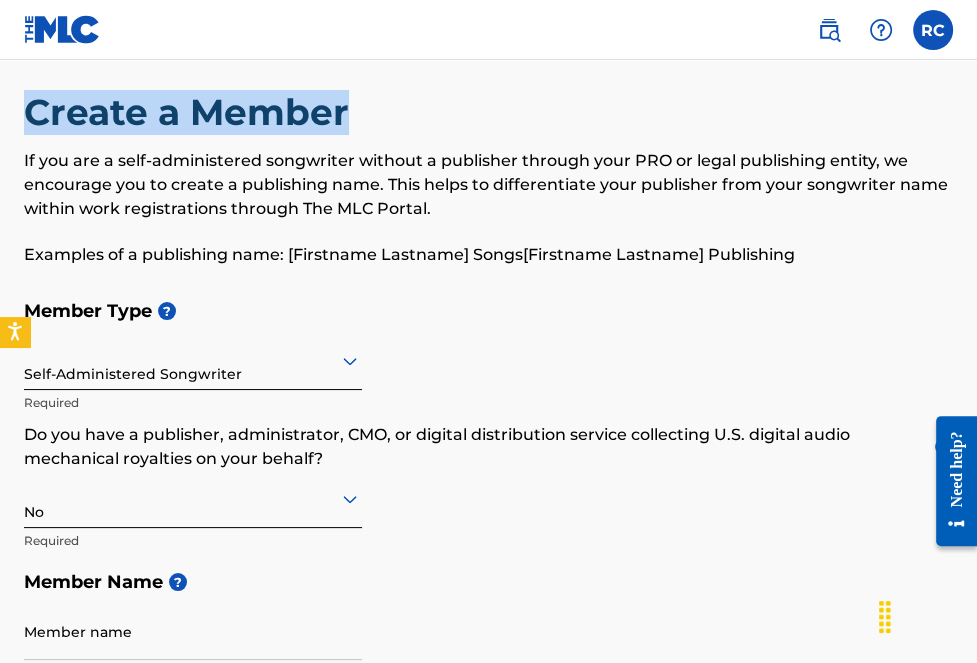 drag, startPoint x: 386, startPoint y: 96, endPoint x: 30, endPoint y: 109, distance: 356.23727 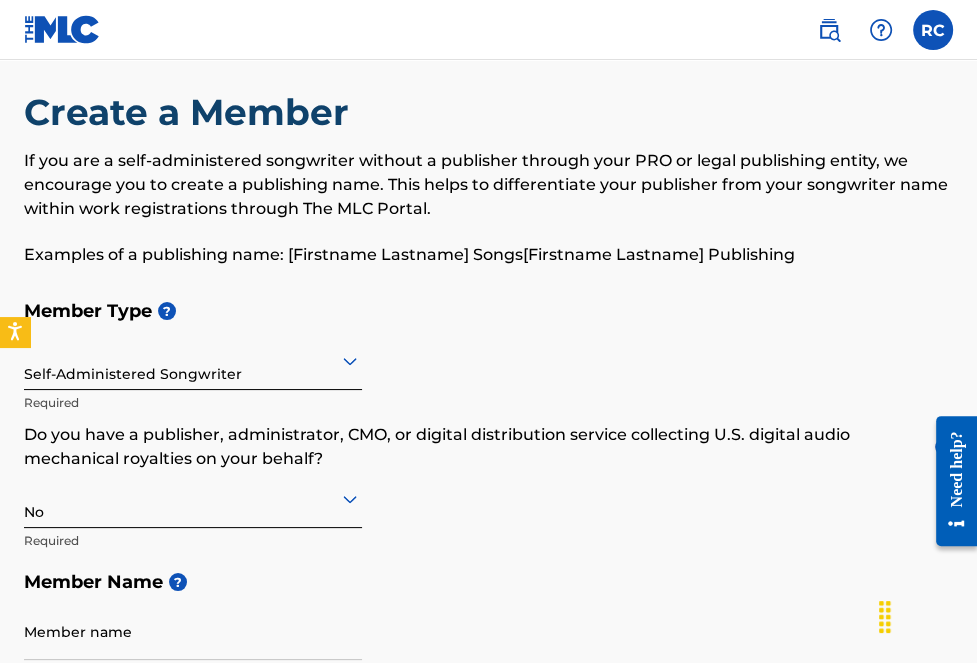 click on "Member Type ? Self-Administered Songwriter Required Do you have a publisher, administrator, CMO, or digital distribution service collecting U.S. digital audio mechanical royalties on your behalf? ? No Required Member Name ? Member name Required" at bounding box center [488, 491] 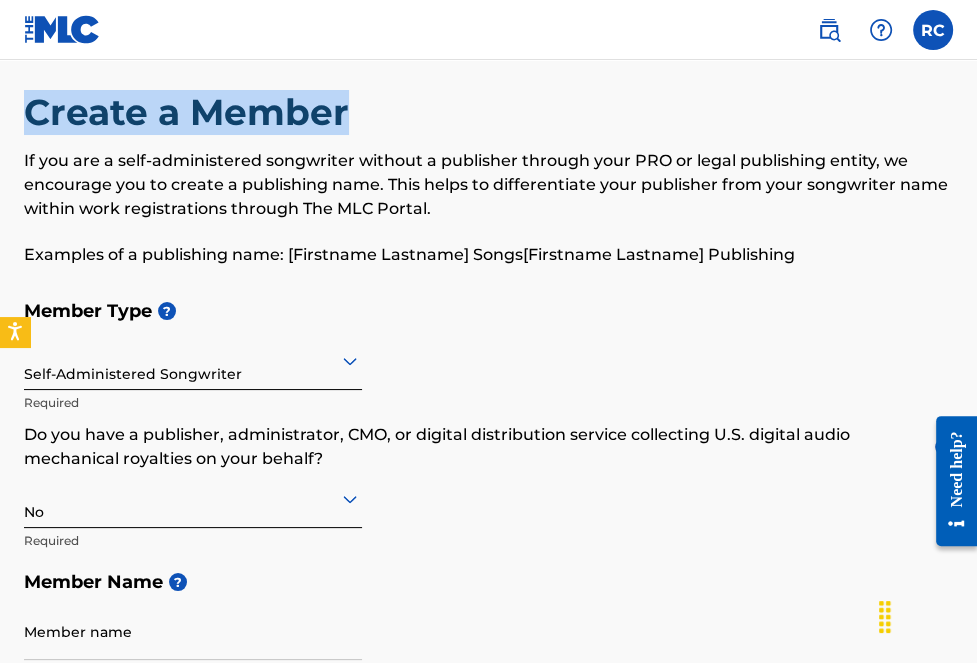 drag, startPoint x: 27, startPoint y: 116, endPoint x: 628, endPoint y: 131, distance: 601.18713 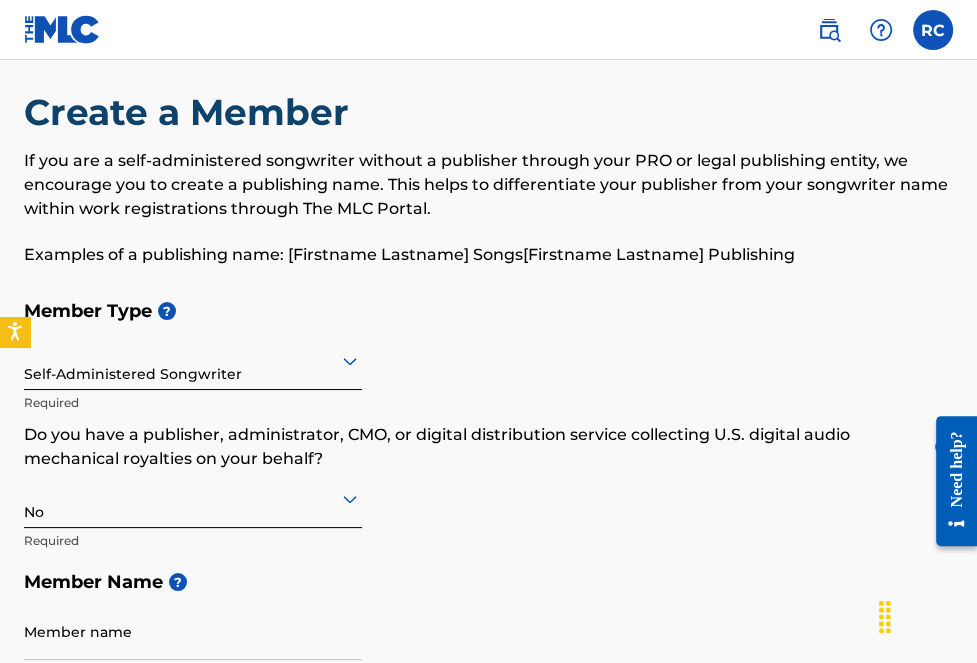 click on "Member Type ?" at bounding box center (488, 311) 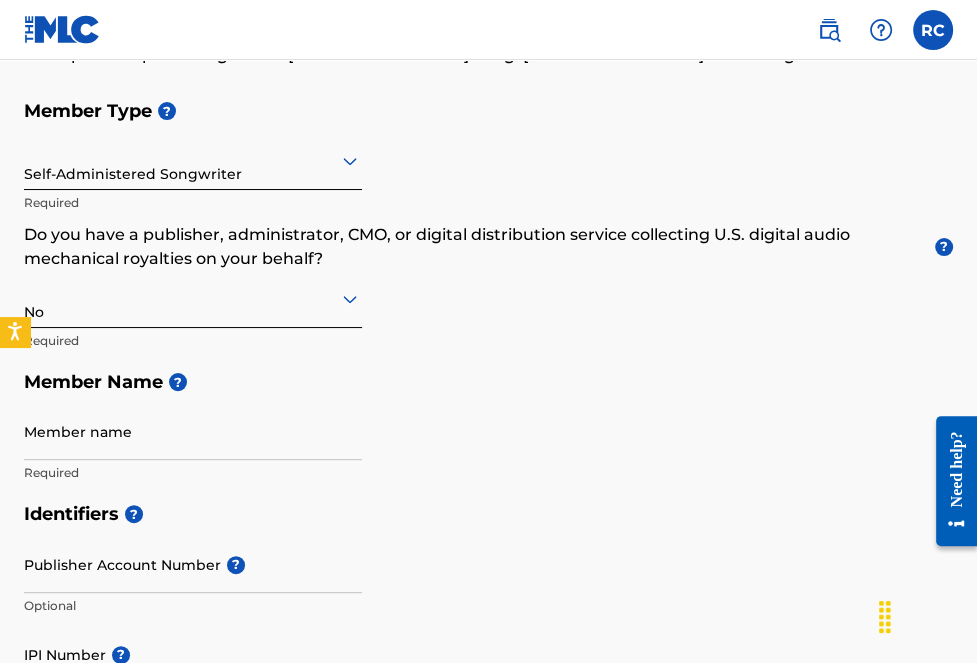 click on "Member Name ?" at bounding box center (488, 382) 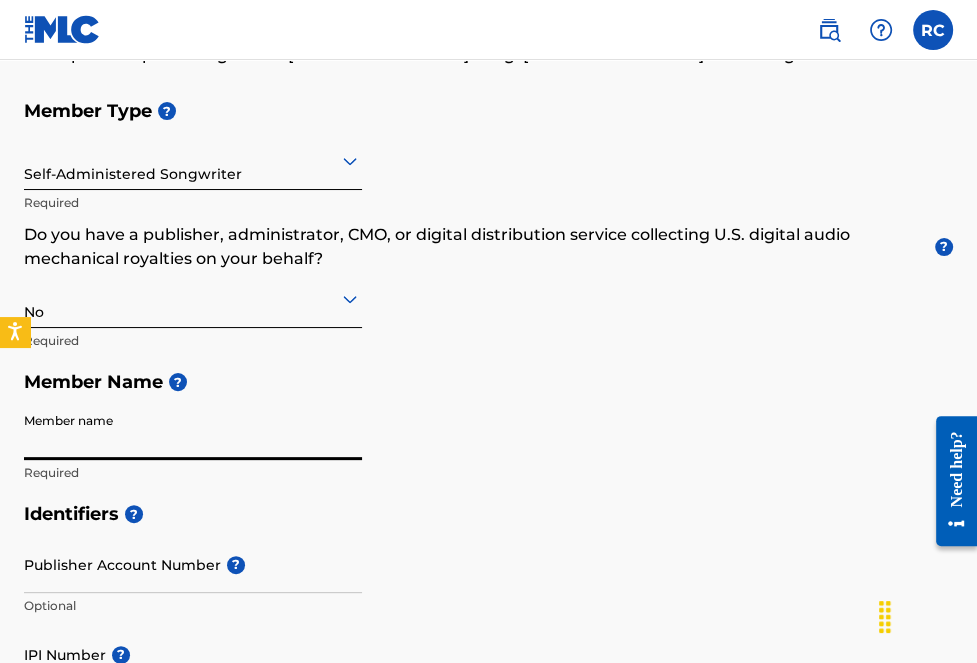 click on "Member name" at bounding box center [193, 431] 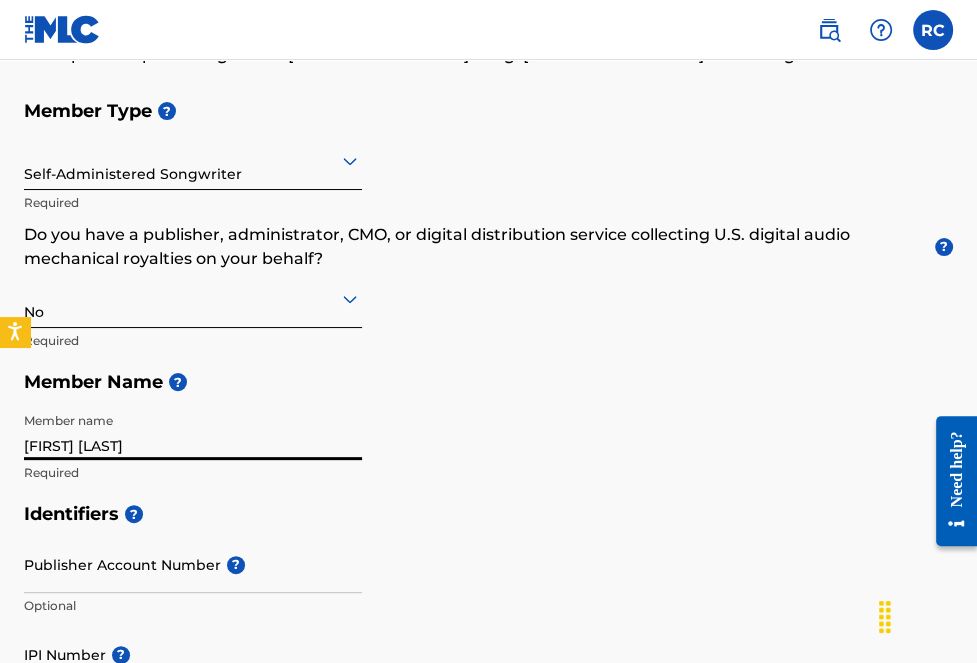 scroll, scrollTop: 320, scrollLeft: 0, axis: vertical 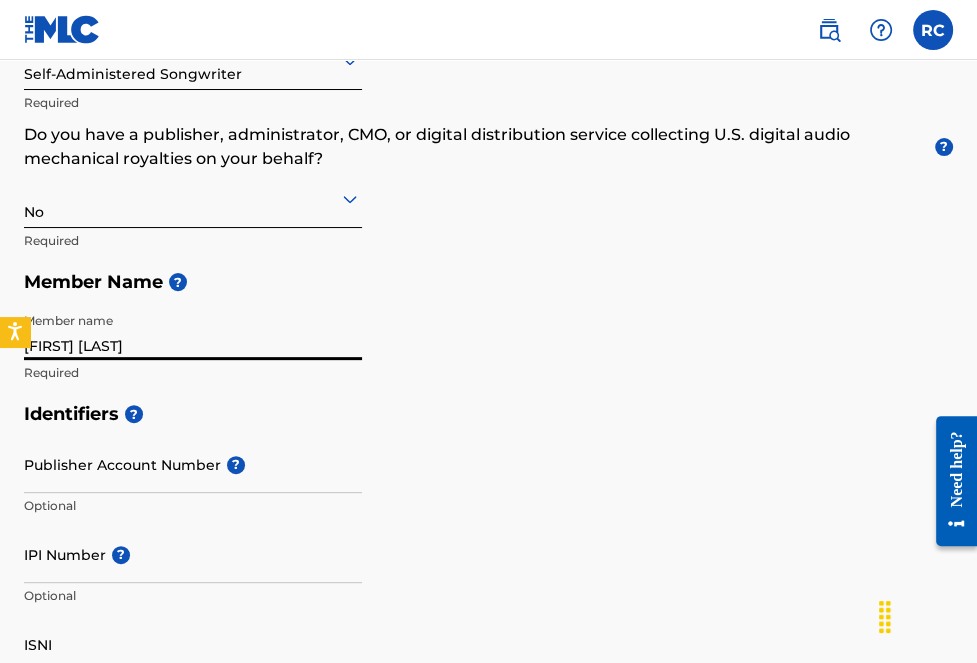 type on "[FIRST] [LAST]" 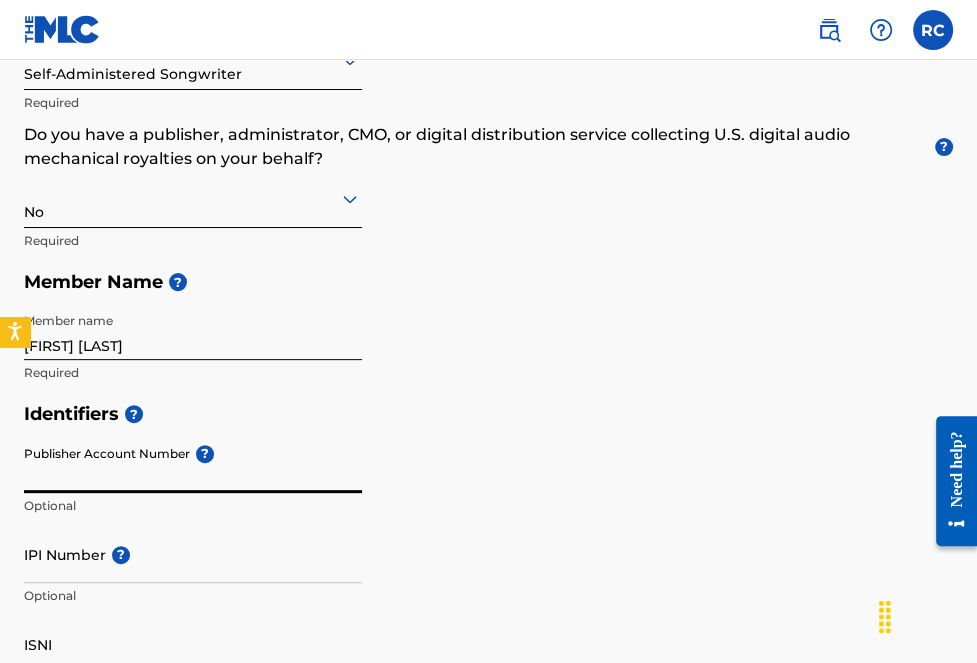 click on "IPI Number ?" at bounding box center [193, 554] 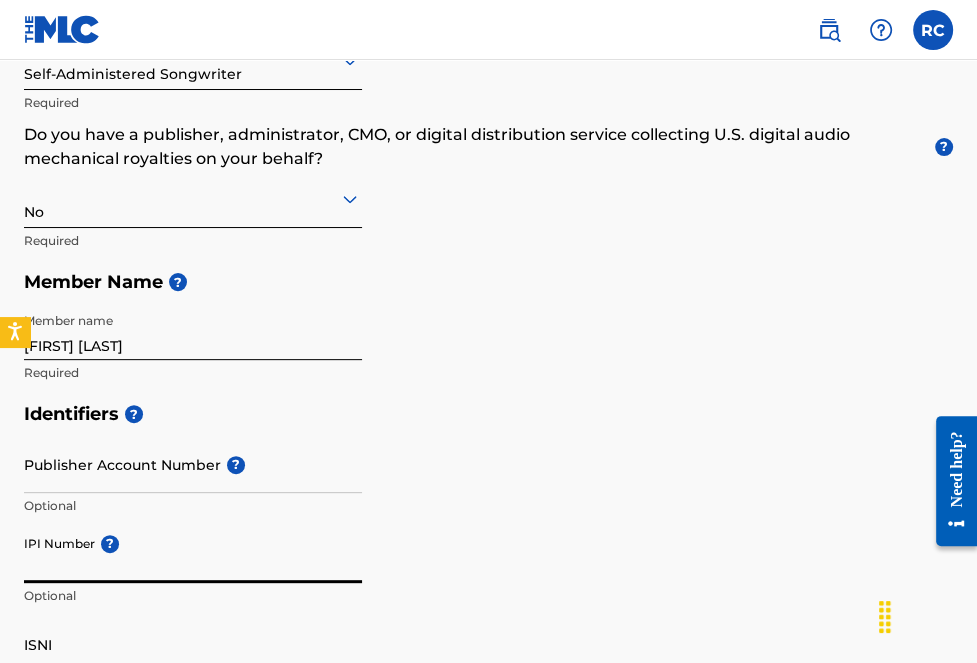 paste on "[NUMBER]" 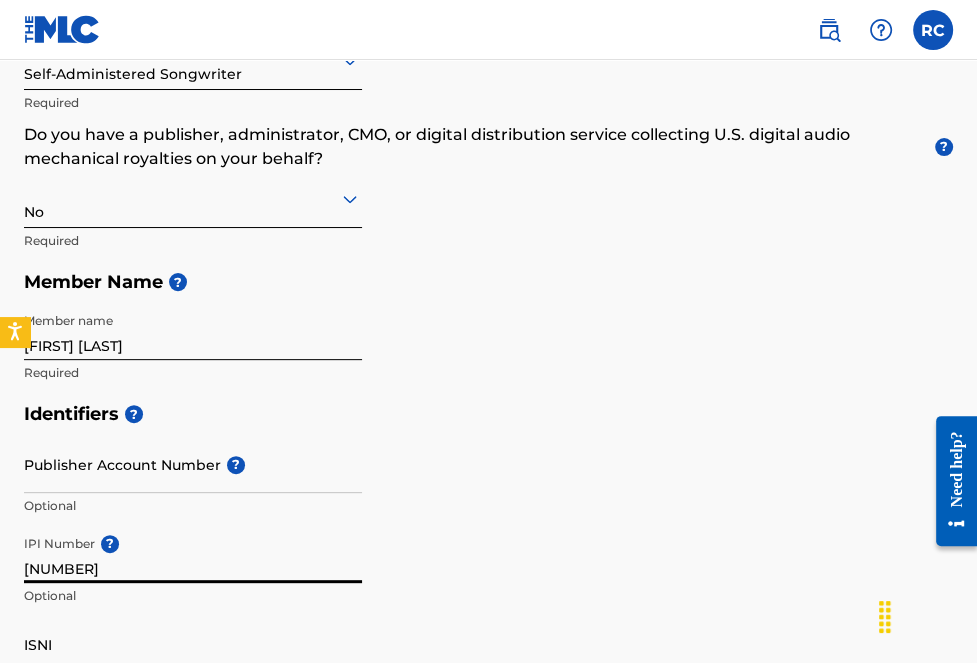 scroll, scrollTop: 520, scrollLeft: 0, axis: vertical 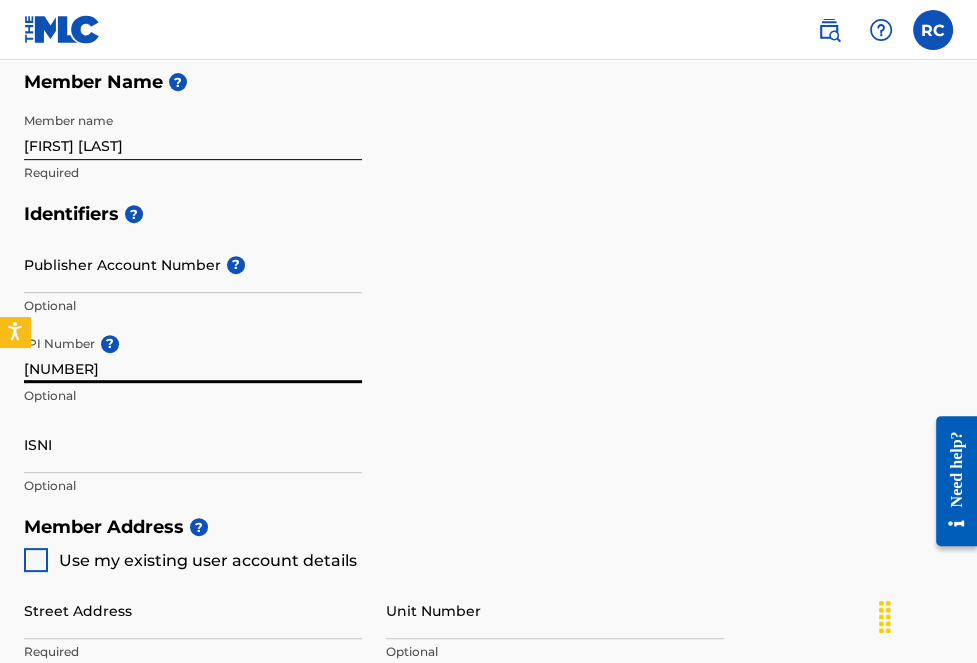 type on "[NUMBER]" 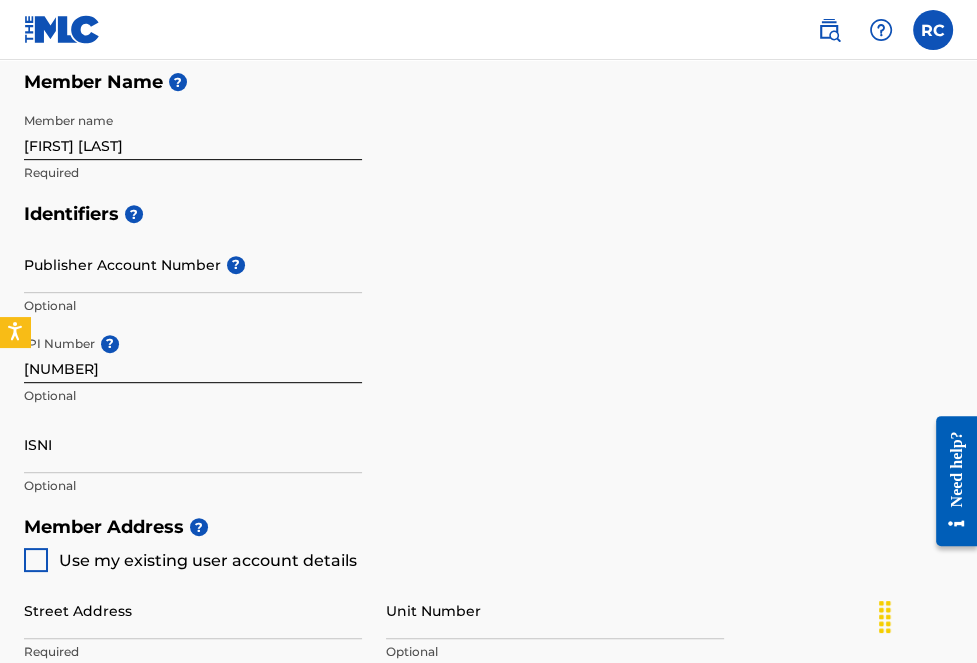 click at bounding box center [36, 560] 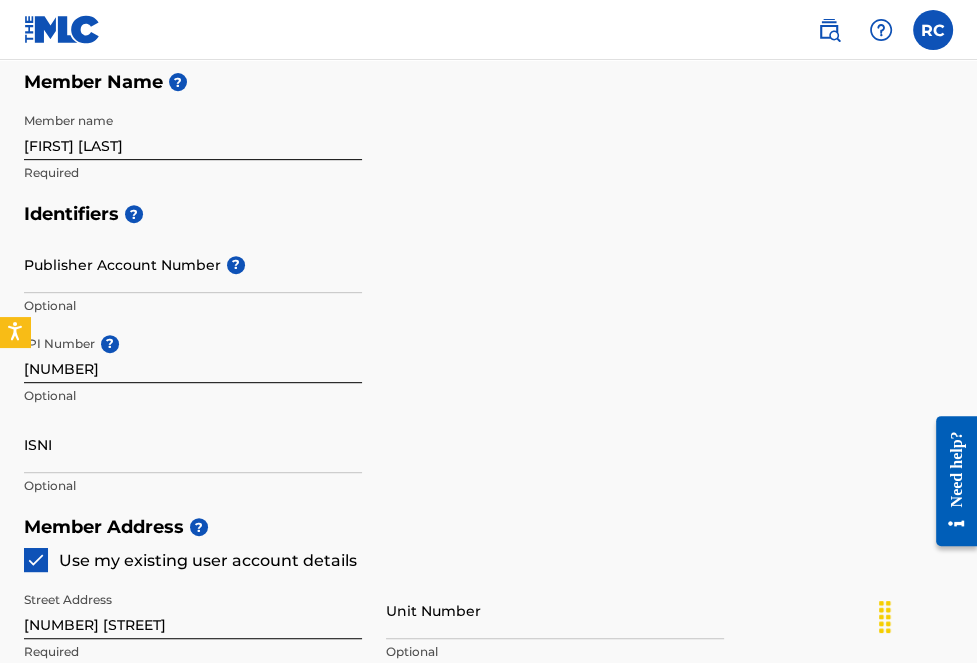 scroll, scrollTop: 820, scrollLeft: 0, axis: vertical 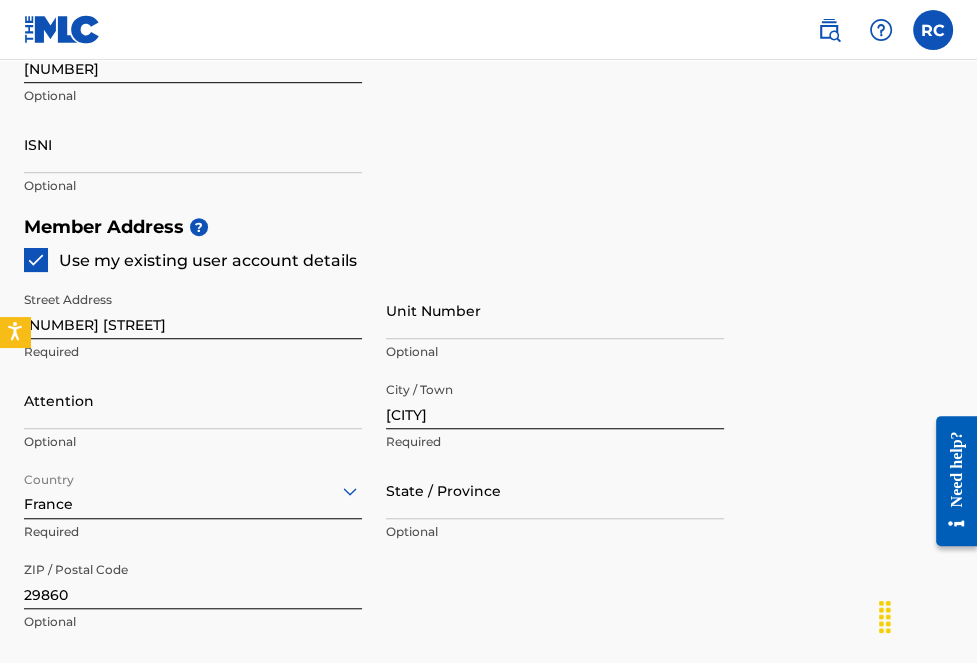click on "Attention" at bounding box center [193, 400] 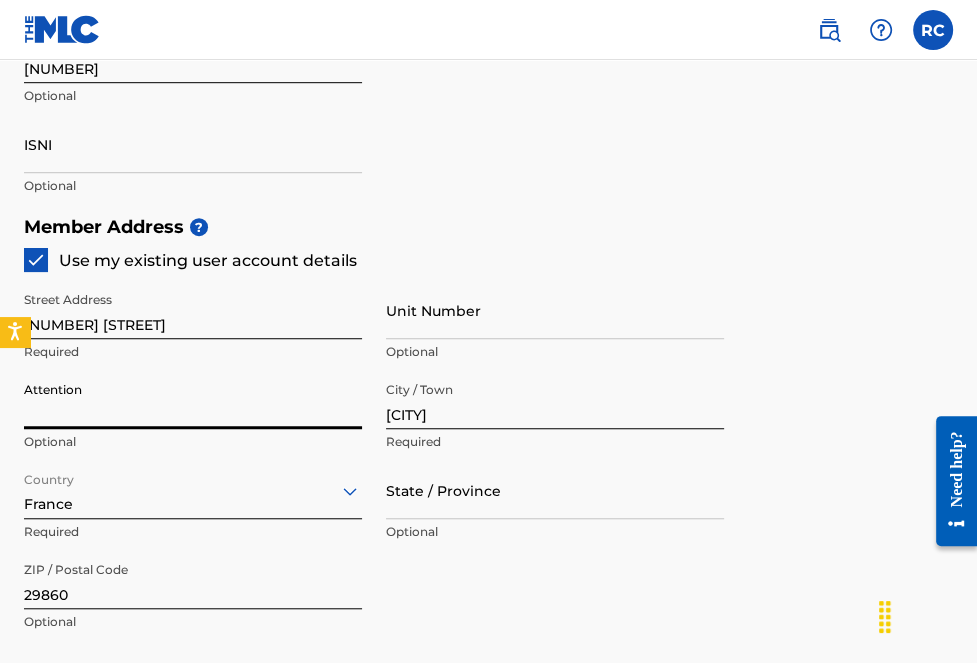 click on "Optional" at bounding box center (193, 442) 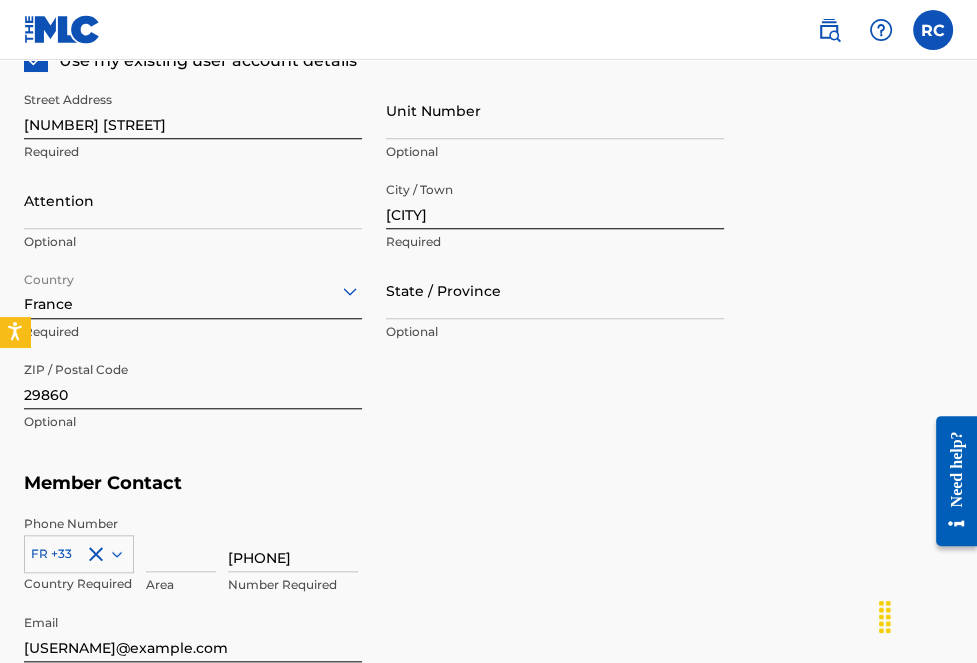 scroll, scrollTop: 1220, scrollLeft: 0, axis: vertical 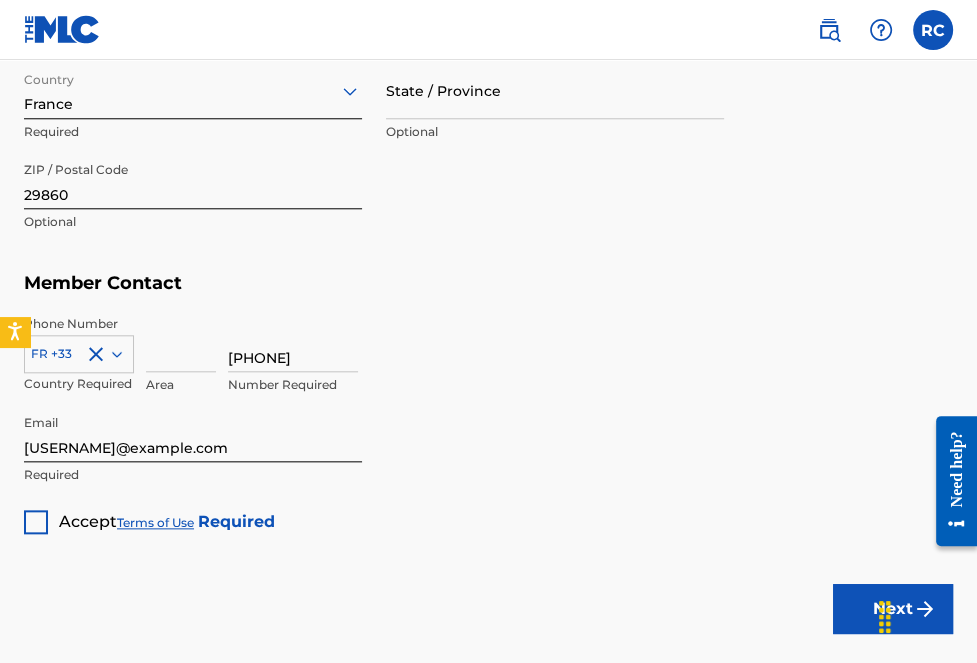 click on "Accept  Terms of Use   Required" at bounding box center [167, 522] 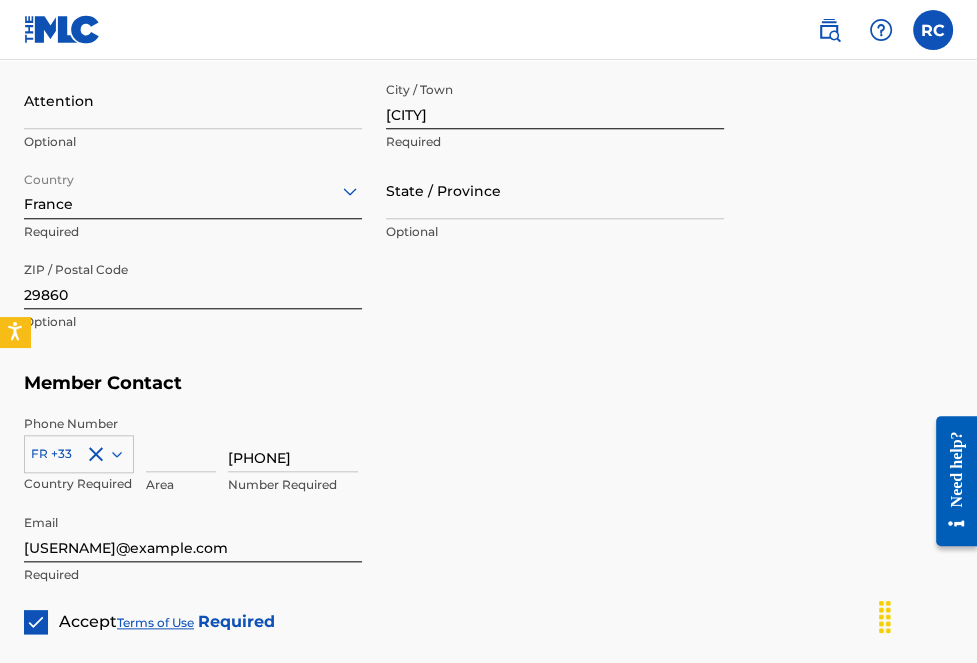 scroll, scrollTop: 1336, scrollLeft: 0, axis: vertical 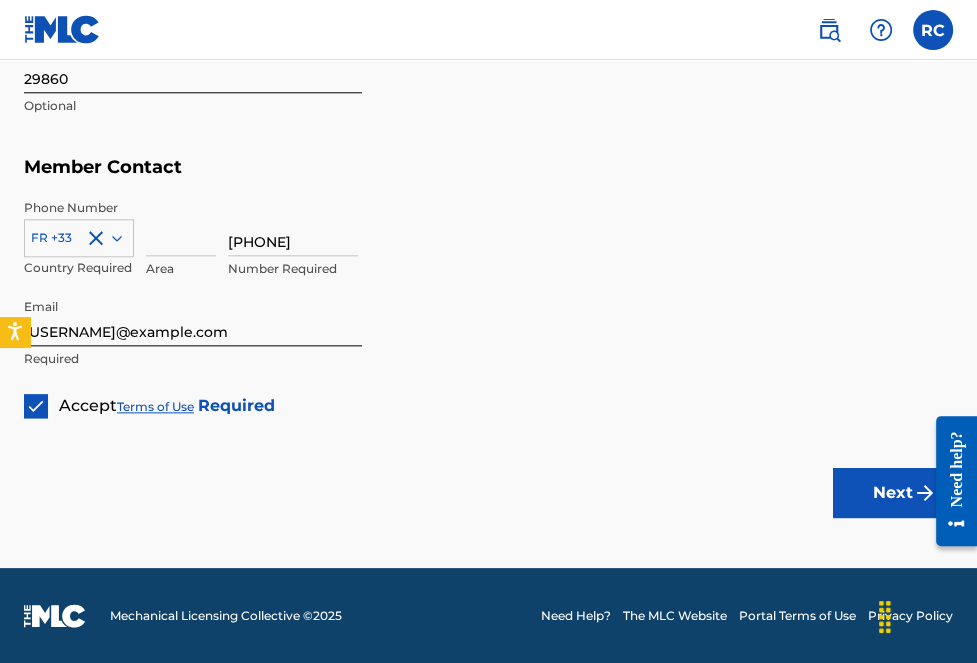 click on "Next" at bounding box center [893, 493] 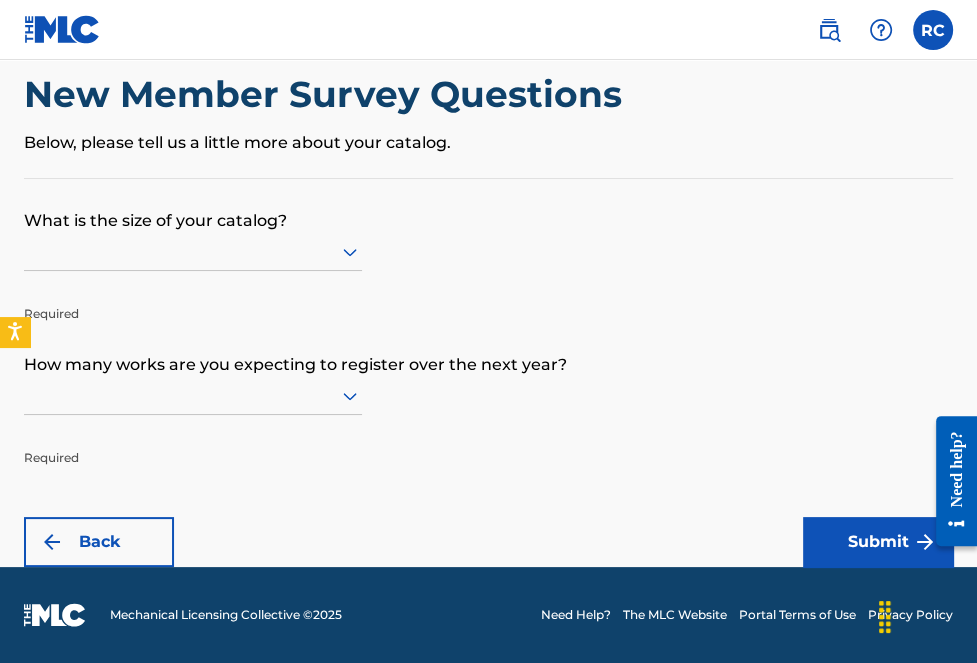 scroll, scrollTop: 0, scrollLeft: 0, axis: both 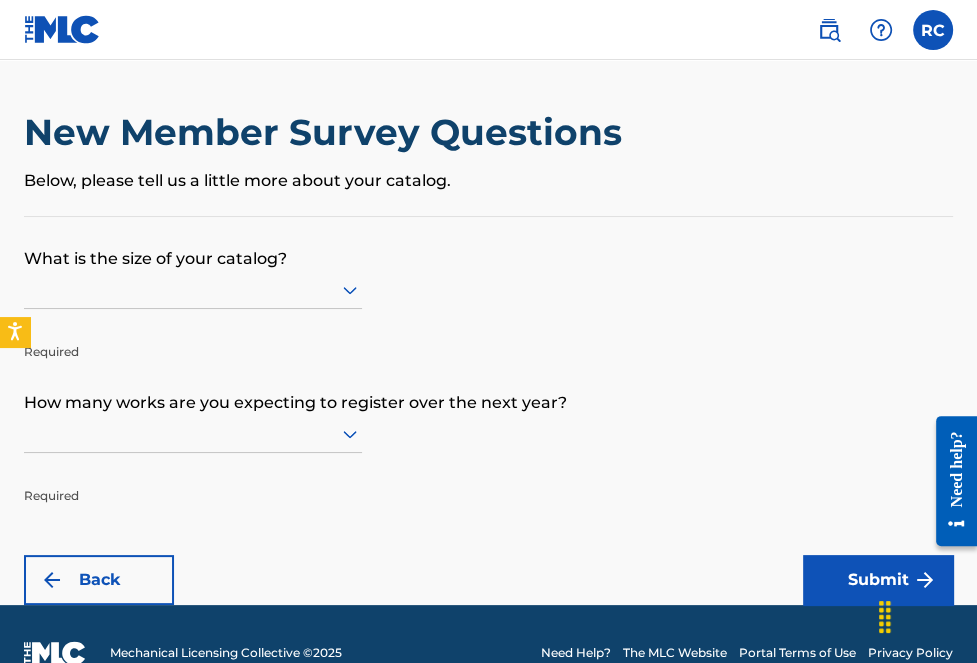 click at bounding box center (193, 289) 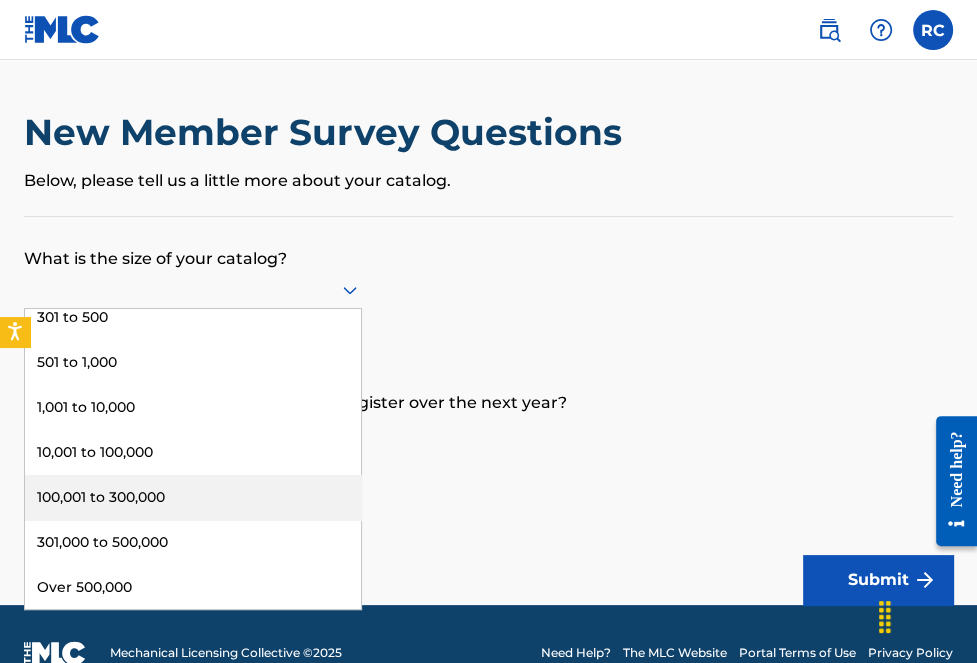 scroll, scrollTop: 0, scrollLeft: 0, axis: both 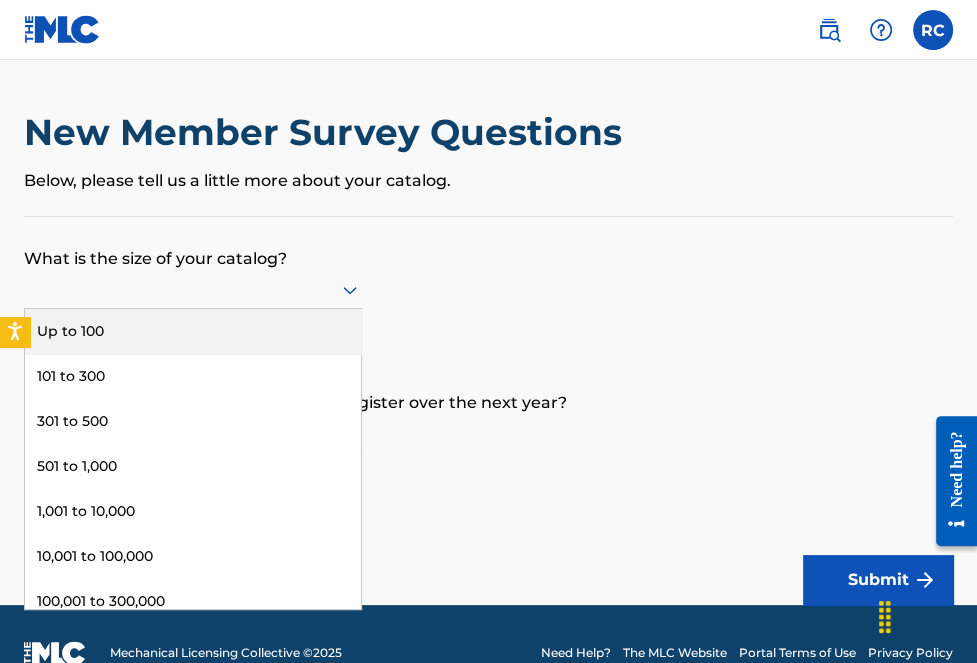 click on "Up to 100" at bounding box center (193, 331) 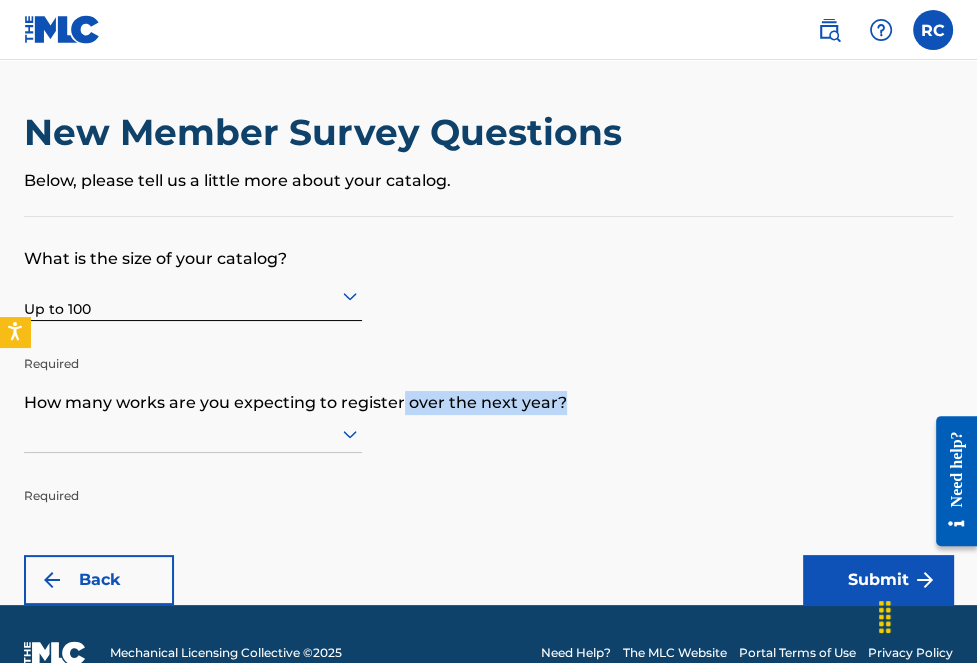 drag, startPoint x: 402, startPoint y: 403, endPoint x: 655, endPoint y: 418, distance: 253.44427 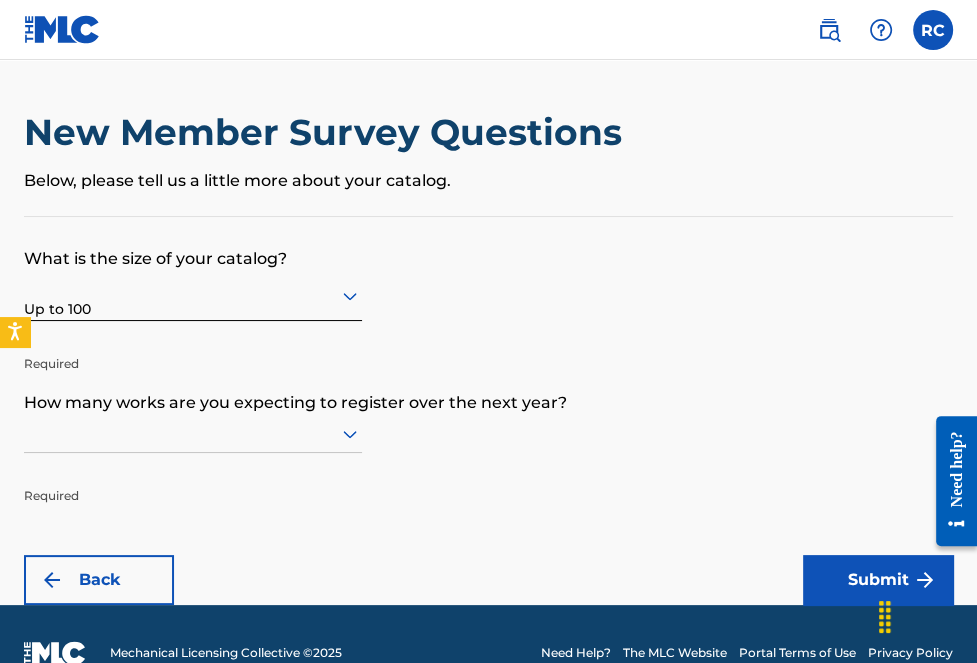 scroll, scrollTop: 37, scrollLeft: 0, axis: vertical 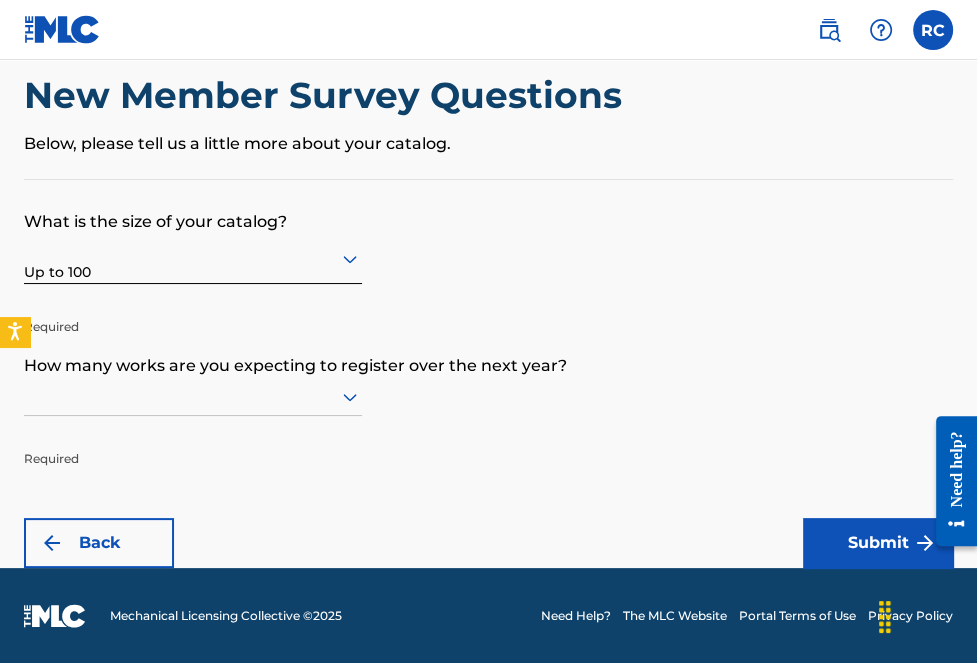 click at bounding box center [193, 397] 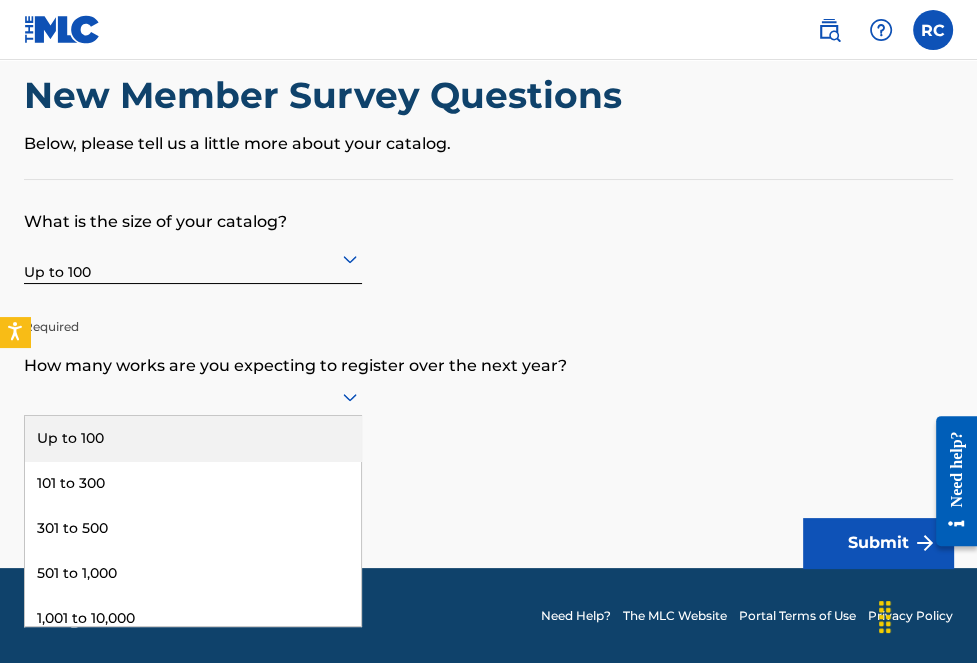 click on "Up to 100" at bounding box center [193, 438] 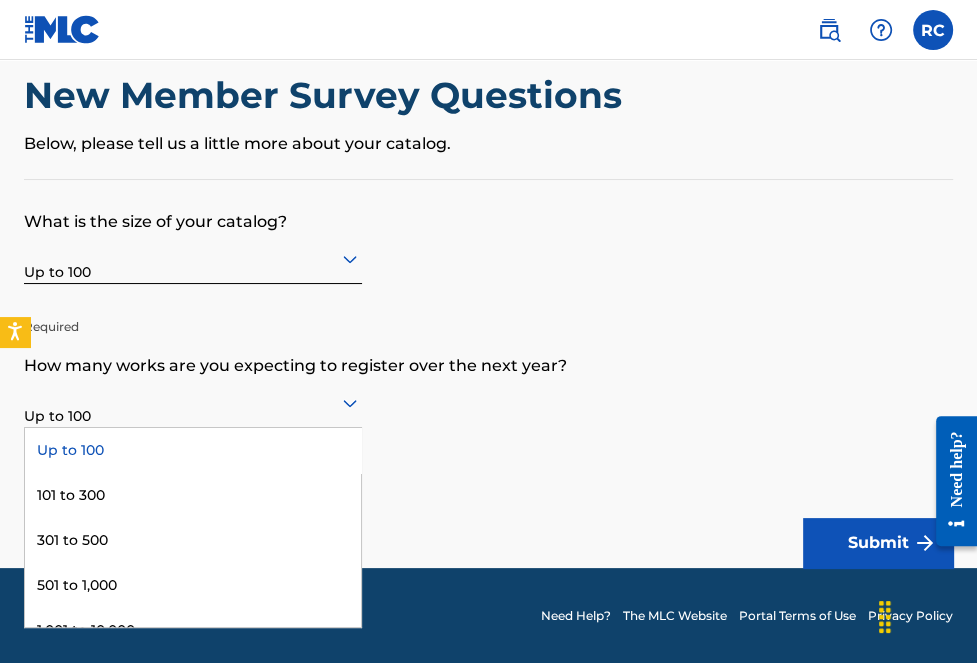 click at bounding box center [193, 402] 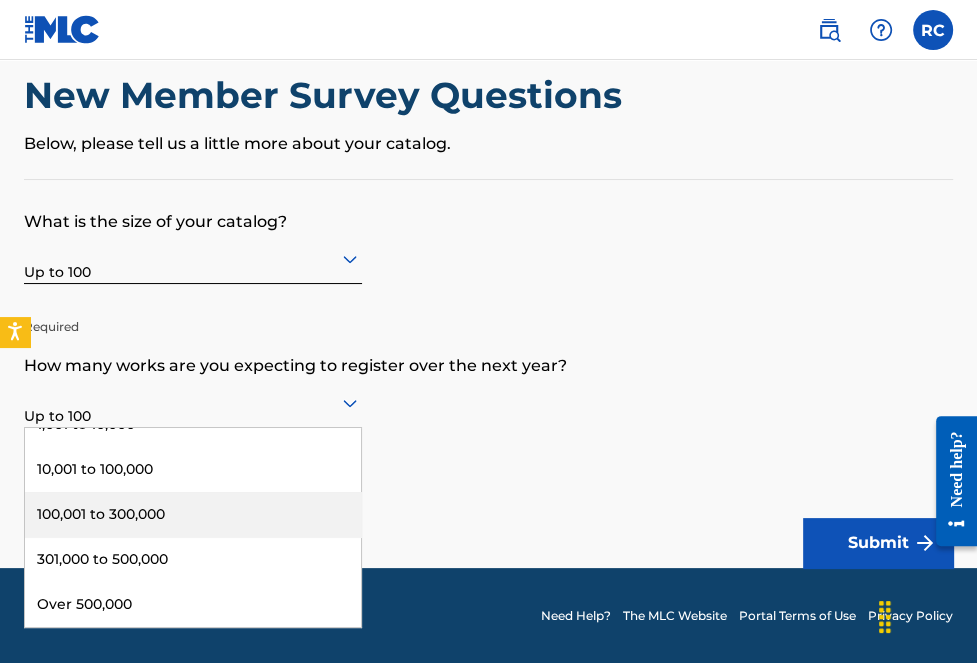 scroll, scrollTop: 0, scrollLeft: 0, axis: both 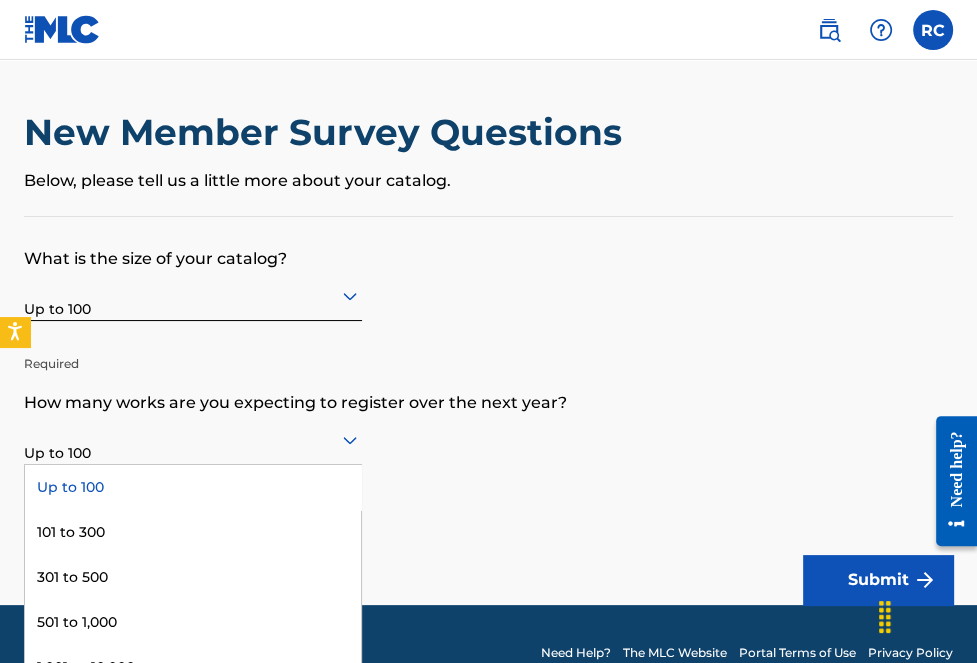 click on "Up to 100" at bounding box center [193, 487] 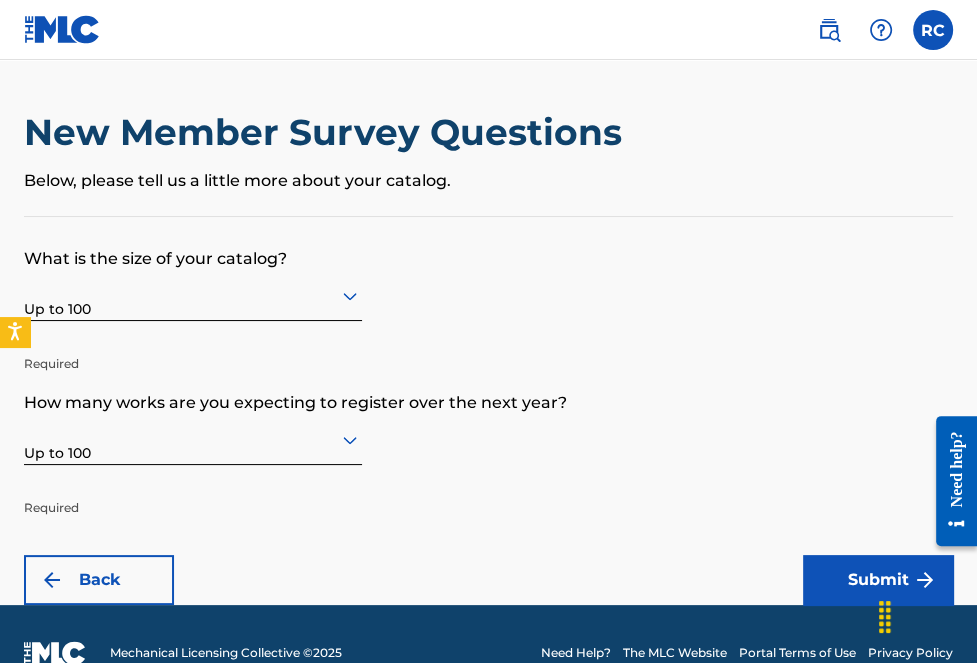 click on "Submit" at bounding box center [878, 580] 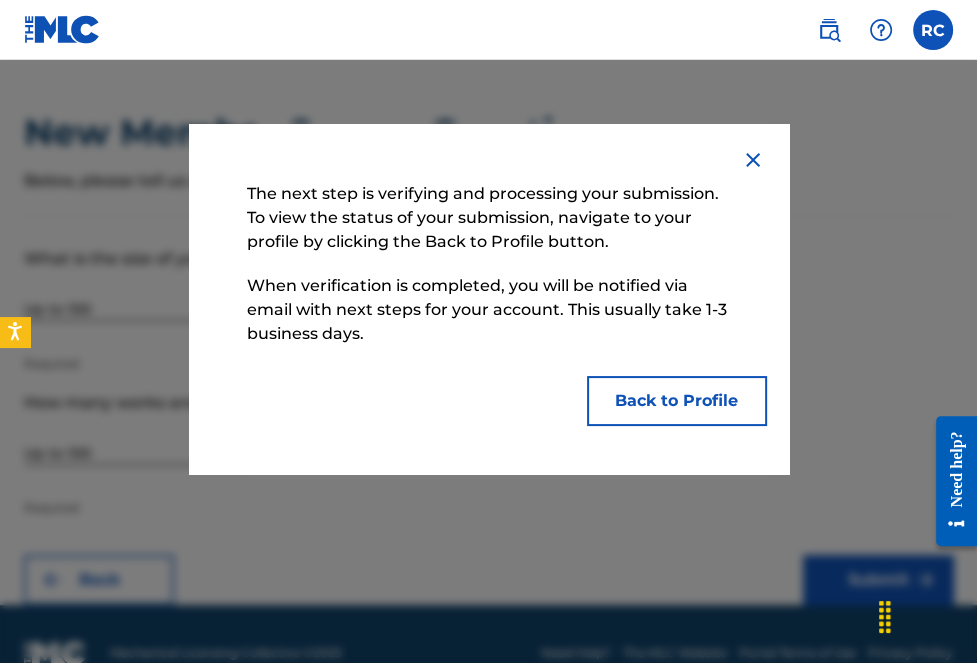 click on "Back to Profile" at bounding box center (677, 401) 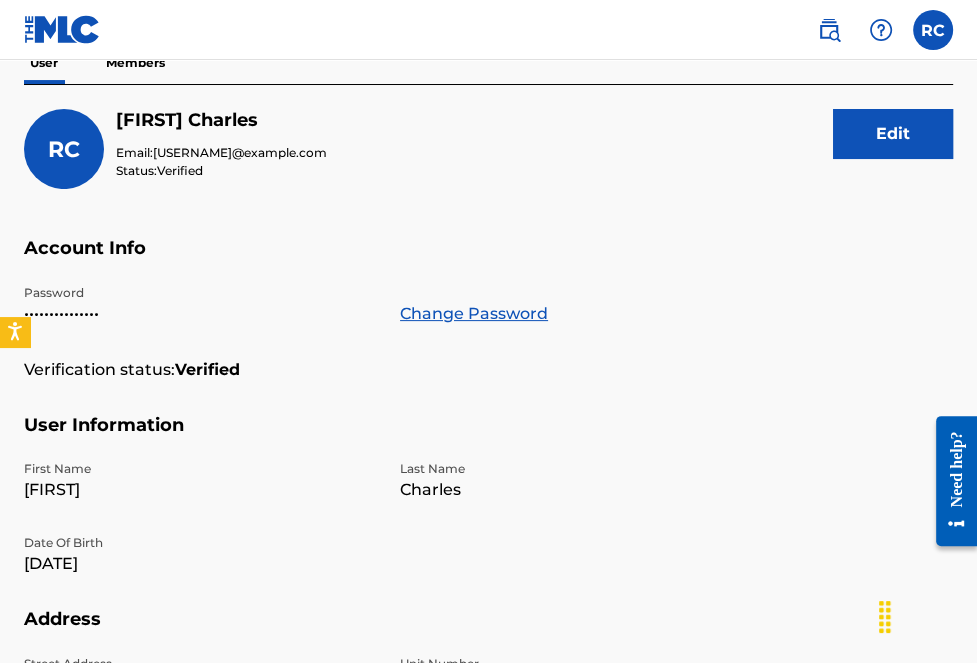 scroll, scrollTop: 0, scrollLeft: 0, axis: both 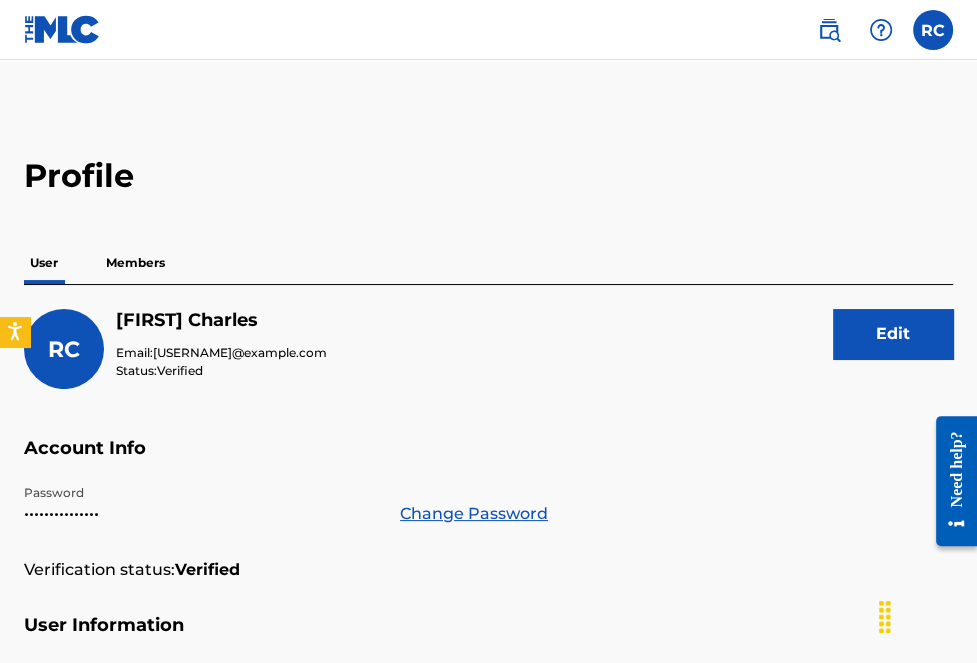 click on "Members" at bounding box center [135, 263] 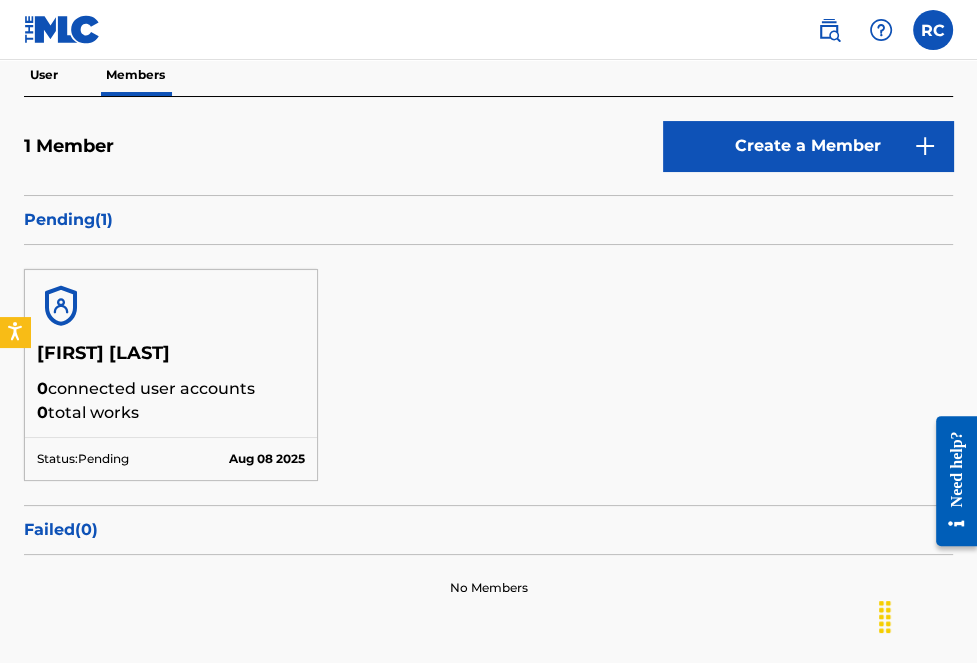scroll, scrollTop: 0, scrollLeft: 0, axis: both 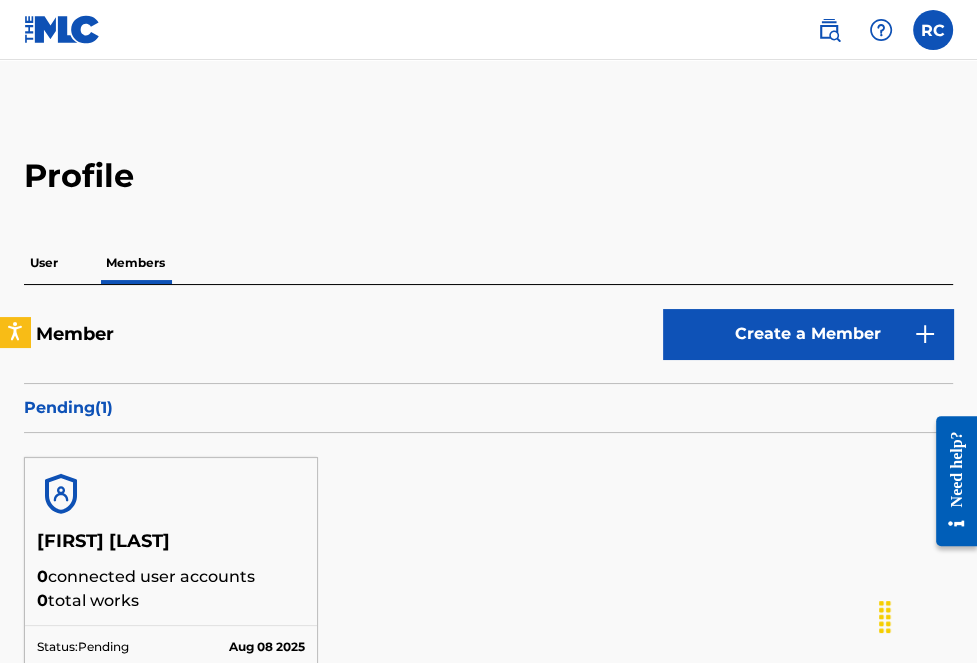 click on "User Members" at bounding box center (488, 263) 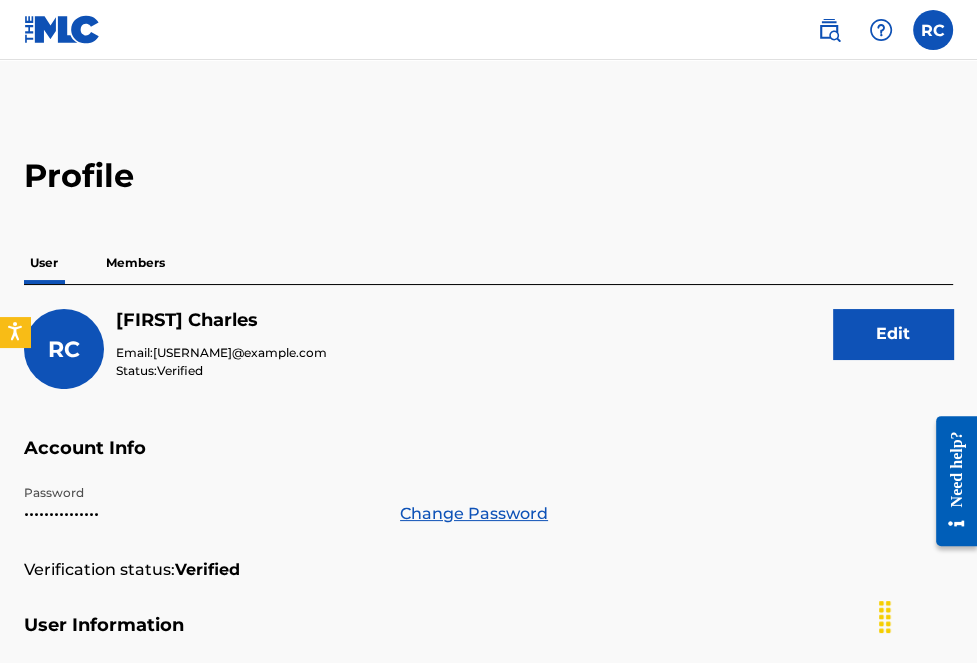 click on "Members" at bounding box center [135, 263] 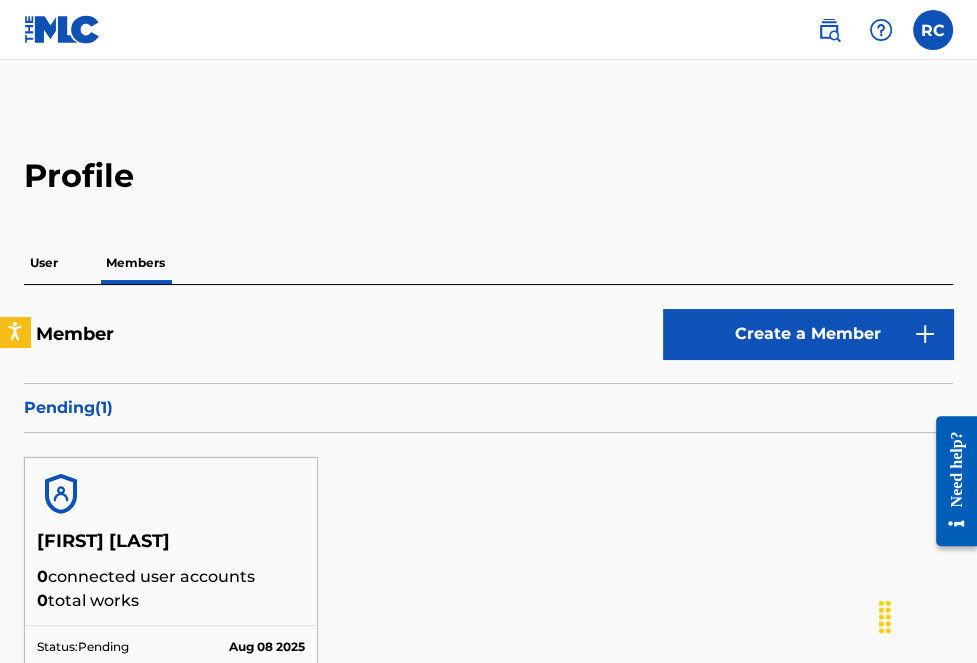 scroll, scrollTop: 100, scrollLeft: 0, axis: vertical 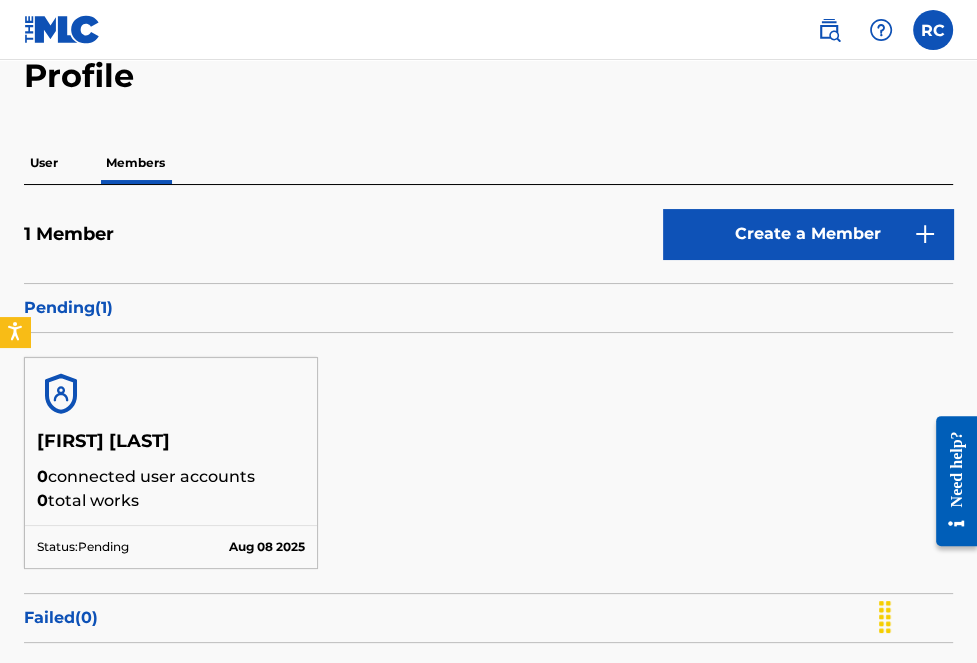 click on "Status:  Pending [DATE]" at bounding box center [171, 546] 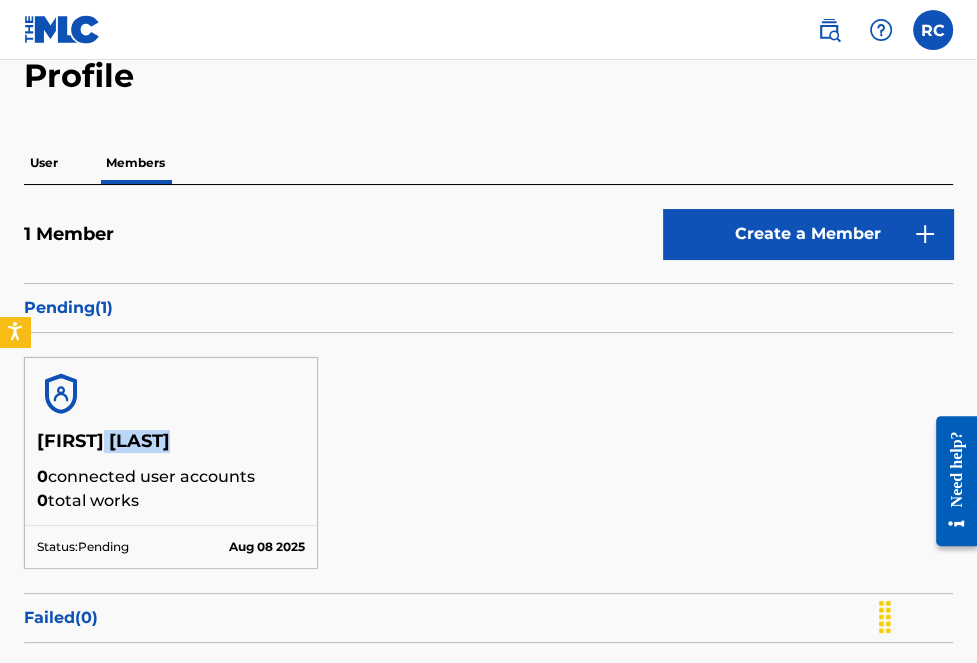click on "[FIRST] [LAST]" at bounding box center [171, 447] 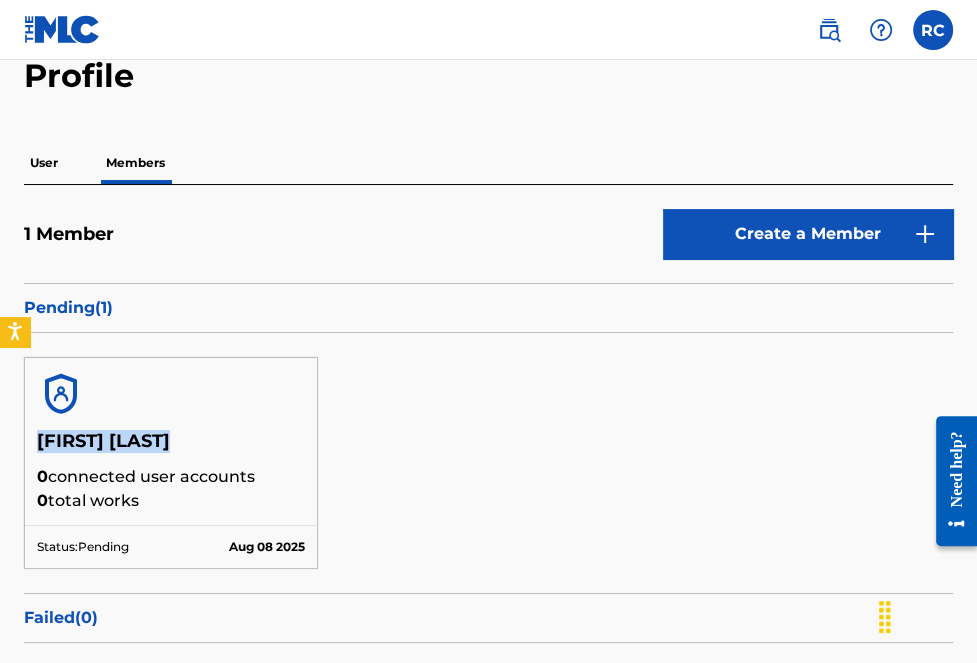 click on "[FIRST] [LAST]" at bounding box center (171, 447) 